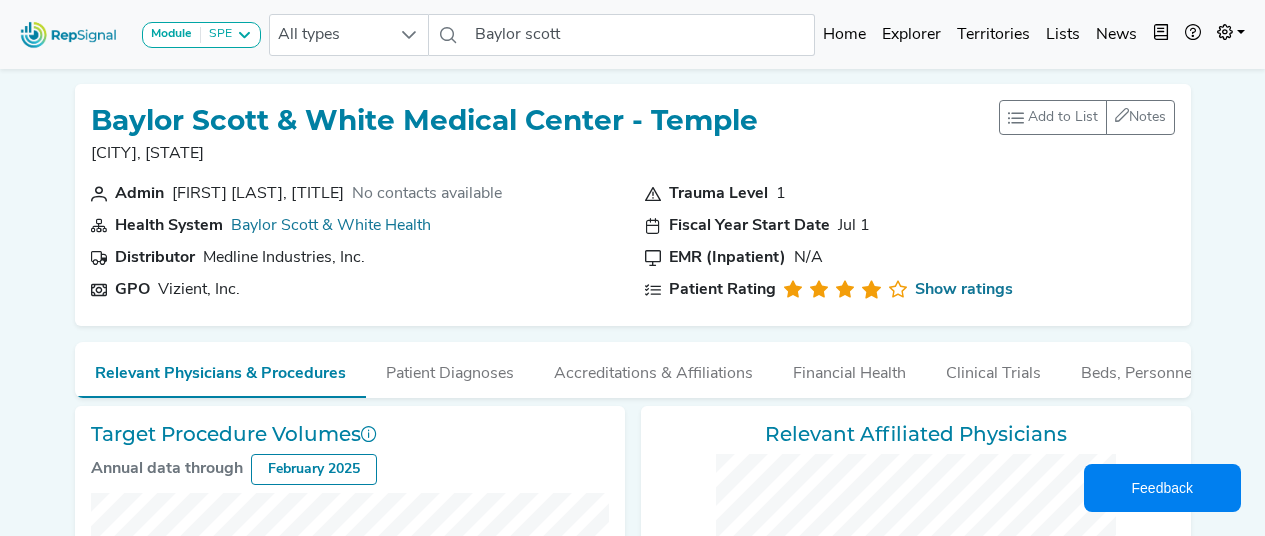 scroll, scrollTop: 1031, scrollLeft: 6, axis: both 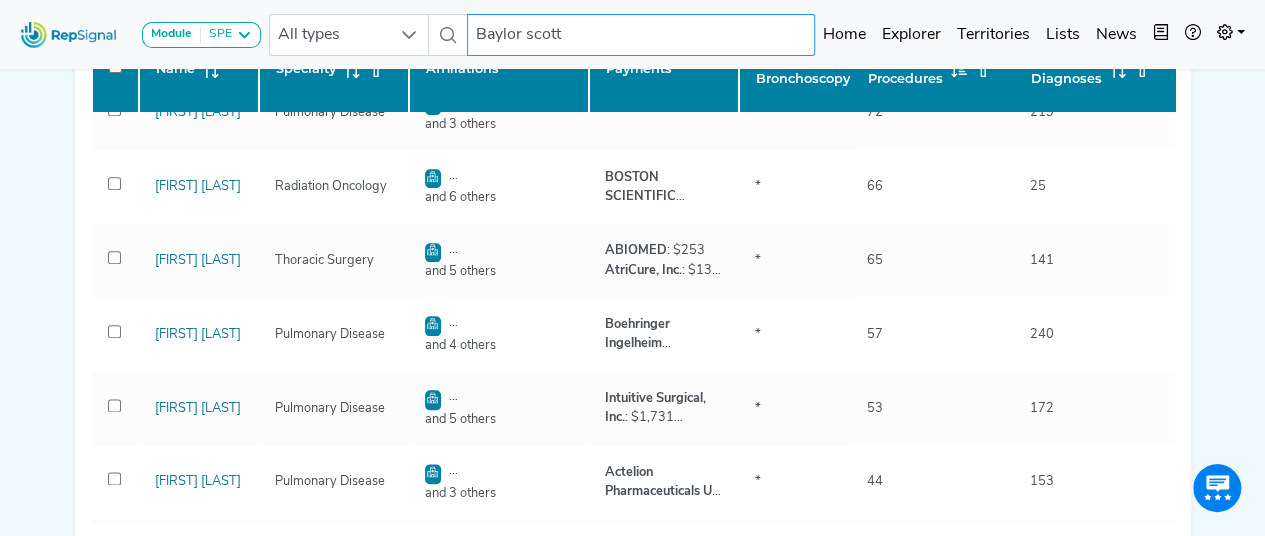 click on "Baylor scott" at bounding box center [641, 35] 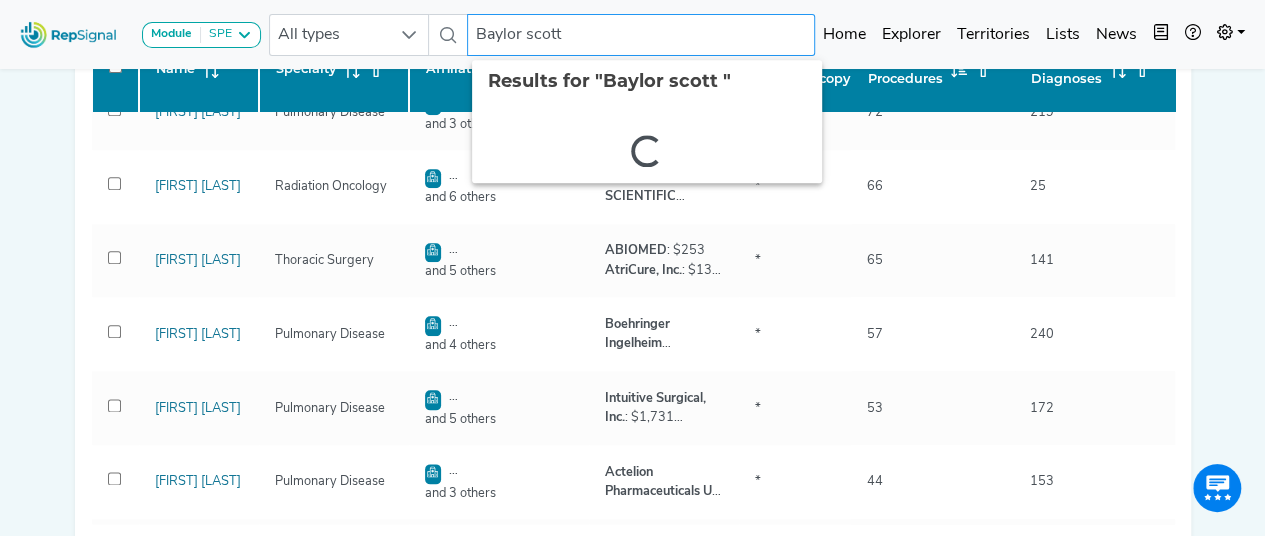 click on "Baylor scott" at bounding box center (641, 35) 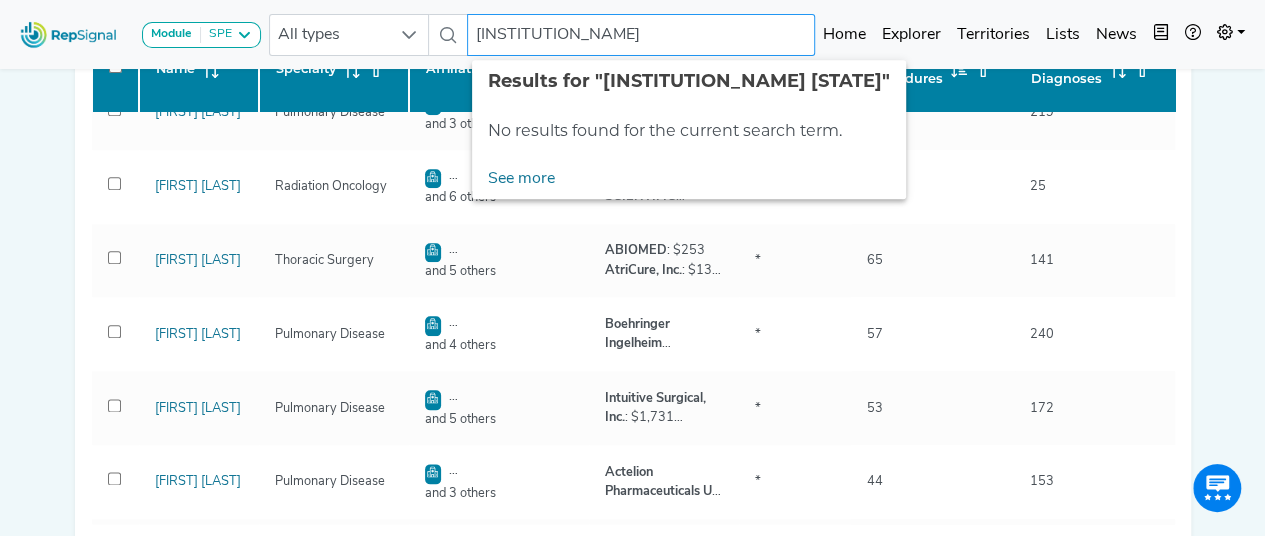 type on "[BRAND] [CITY] [STATE]" 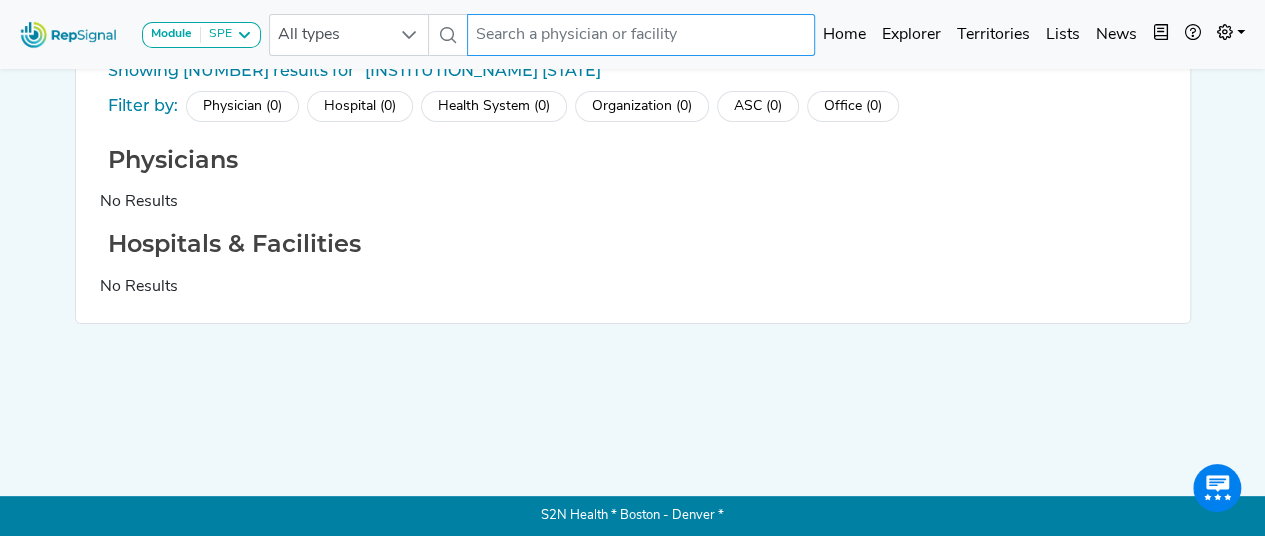 scroll, scrollTop: 0, scrollLeft: 6, axis: horizontal 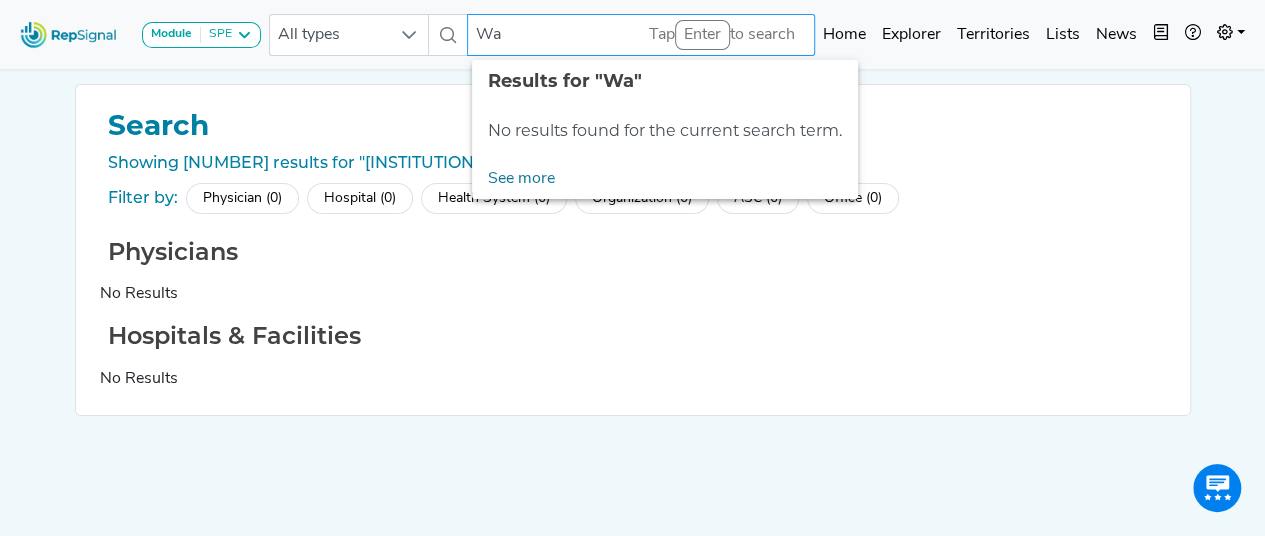 type on "W" 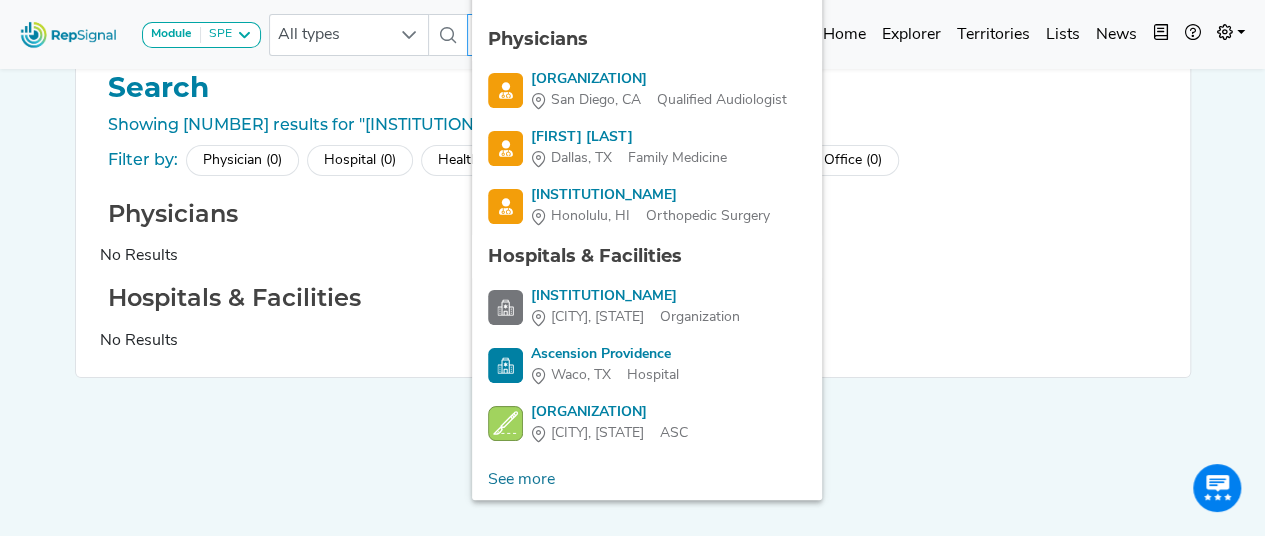 scroll, scrollTop: 0, scrollLeft: 6, axis: horizontal 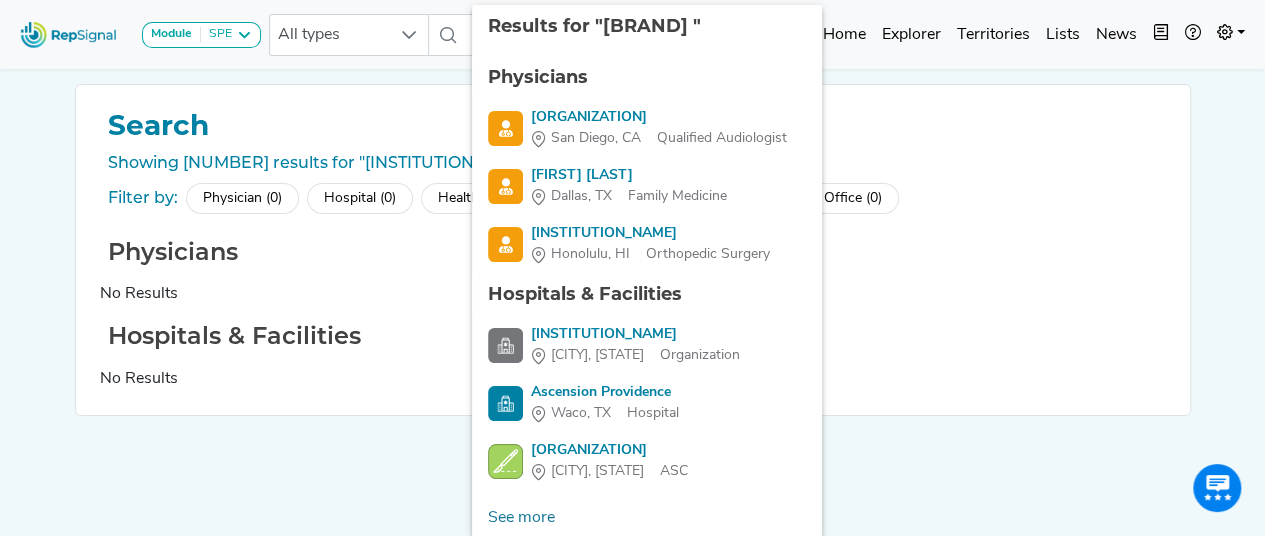 click on "Search Showing [NUMBER] results for "[BRAND] [CITY] [STATE]" Filter by: Physician ([NUMBER]) Hospital ([NUMBER]) Health System ([NUMBER]) Organization ([NUMBER]) ASC ([NUMBER]) Office ([NUMBER]) Physicians No Results Hospitals & Facilities No Results" at bounding box center (633, 250) 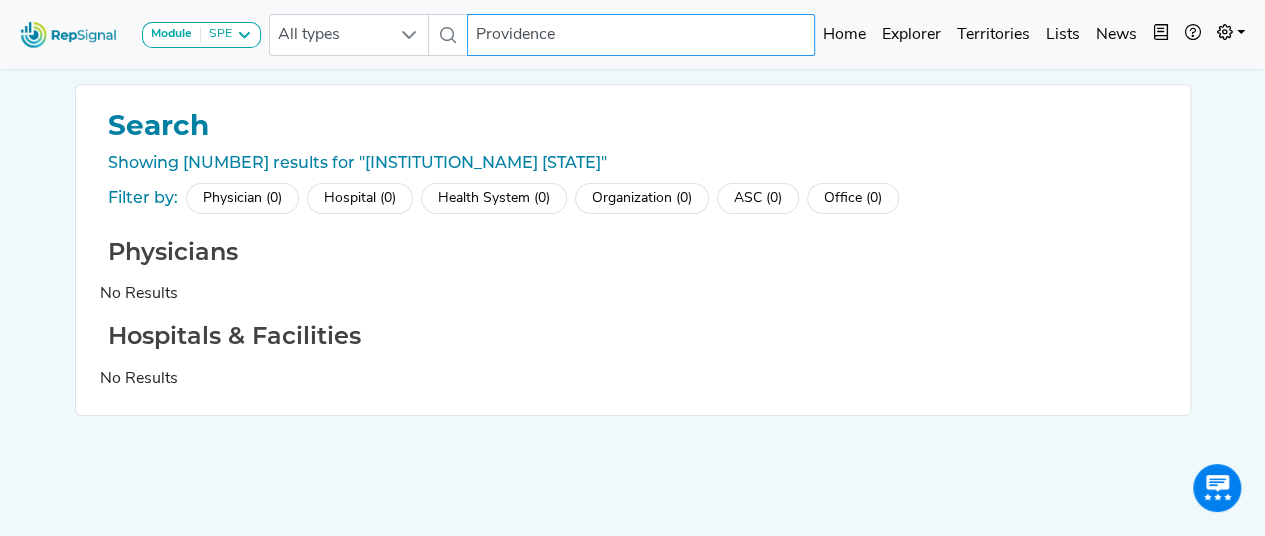 click on "Providence" at bounding box center (641, 35) 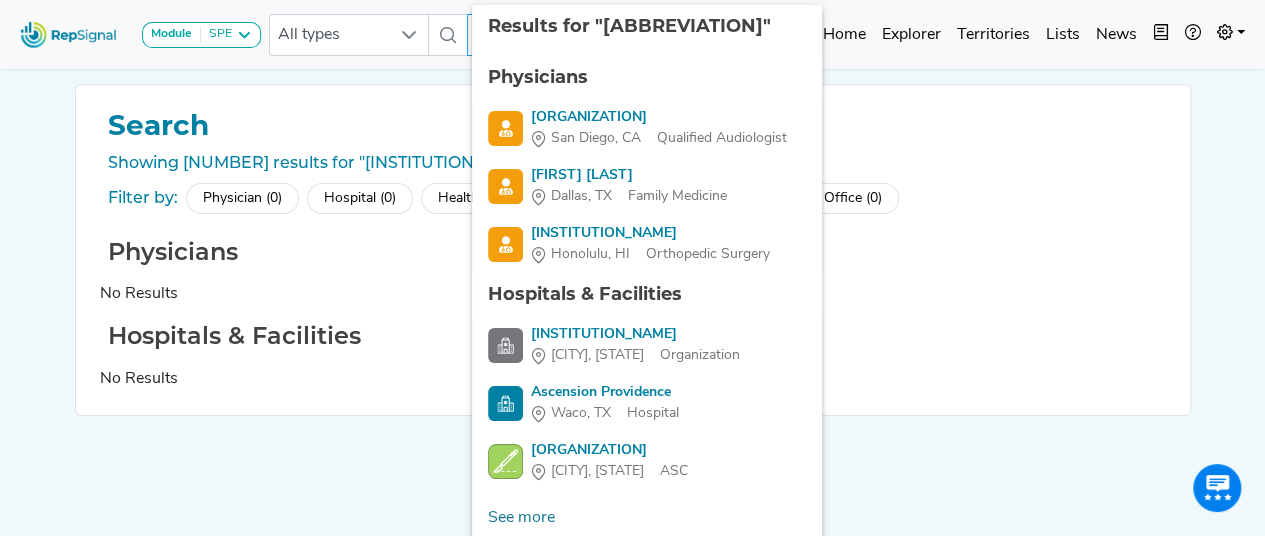 type on "P" 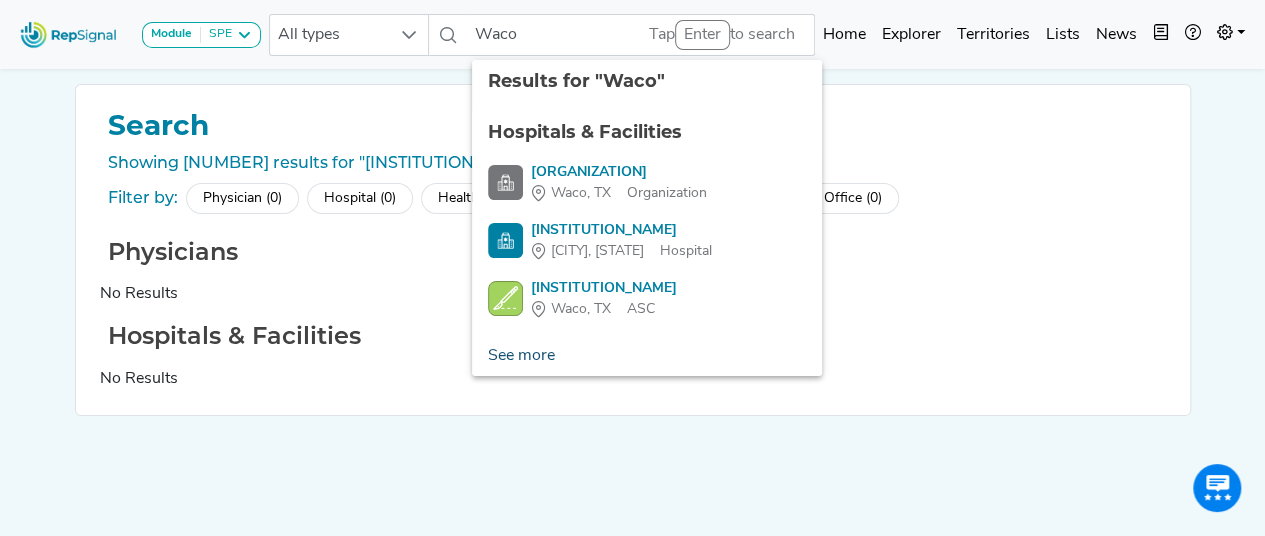 click on "See more" 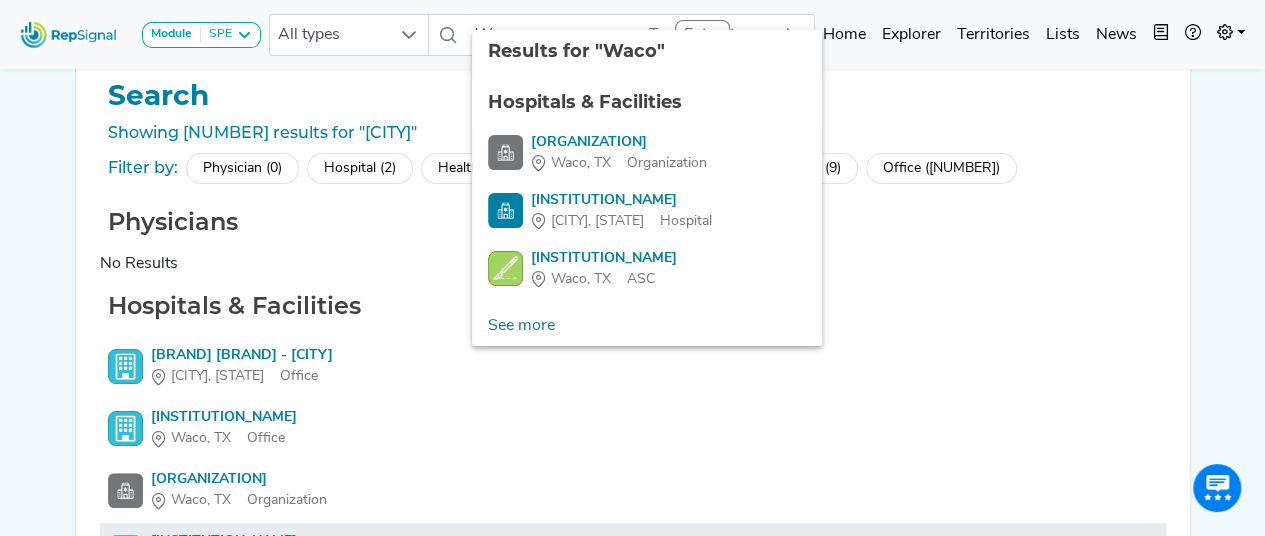 scroll, scrollTop: 24, scrollLeft: 6, axis: both 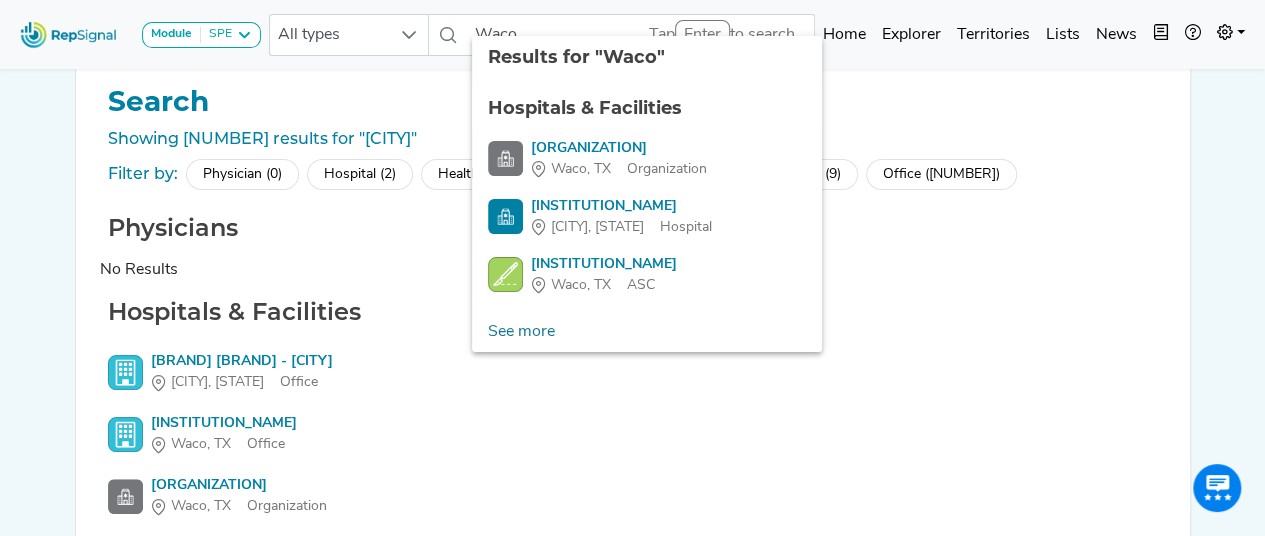 click on "Hospital (2)" 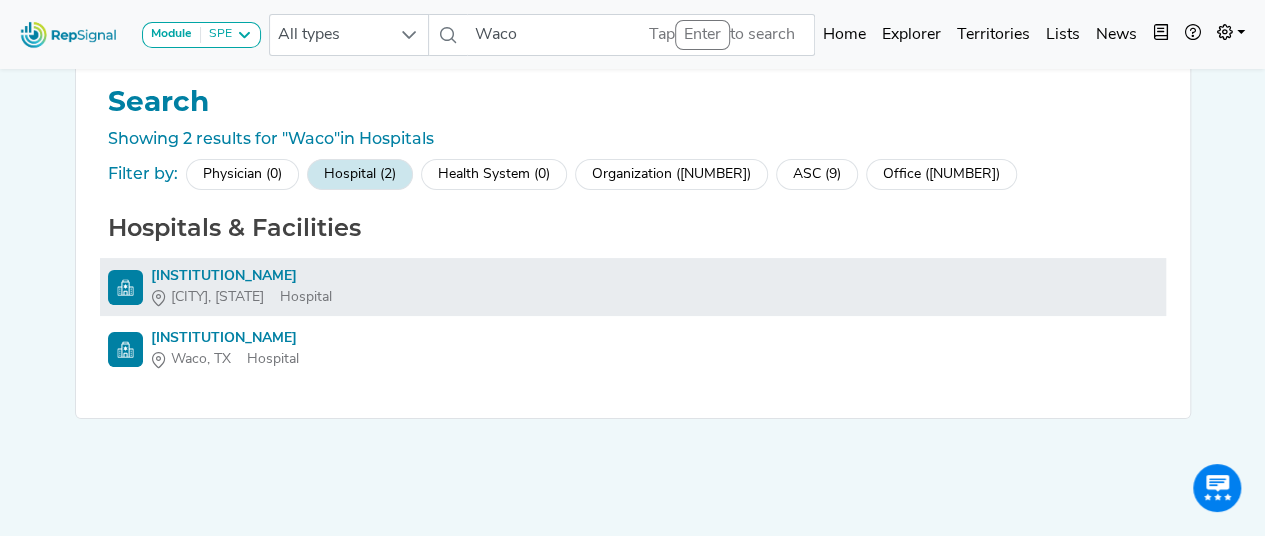 scroll, scrollTop: 0, scrollLeft: 6, axis: horizontal 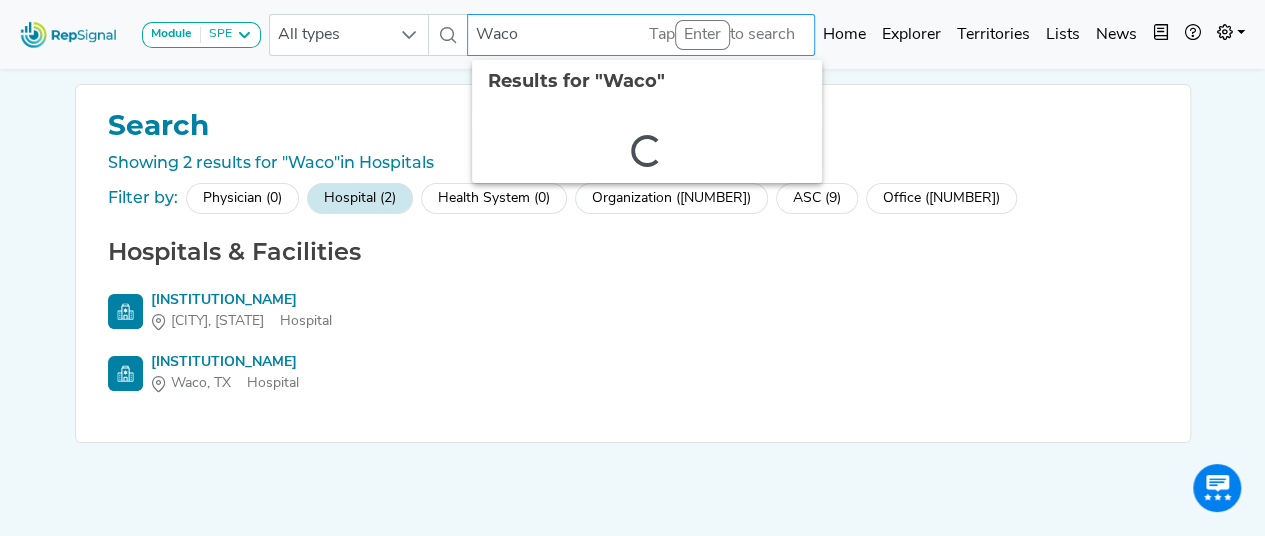 click on "Waco" at bounding box center (641, 35) 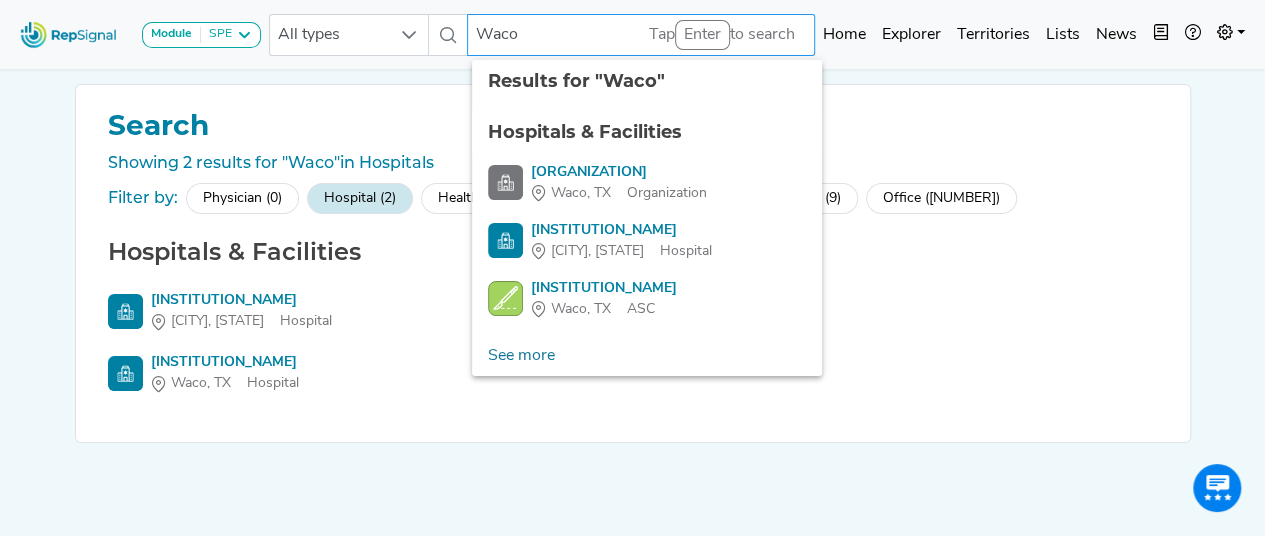 click on "Waco" at bounding box center [641, 35] 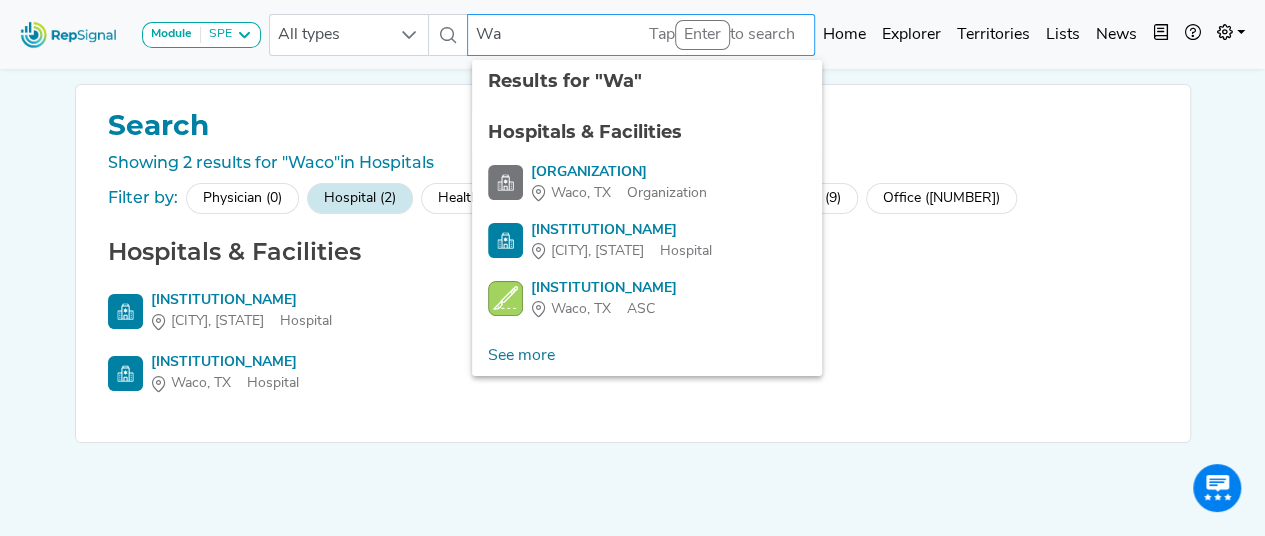 type on "W" 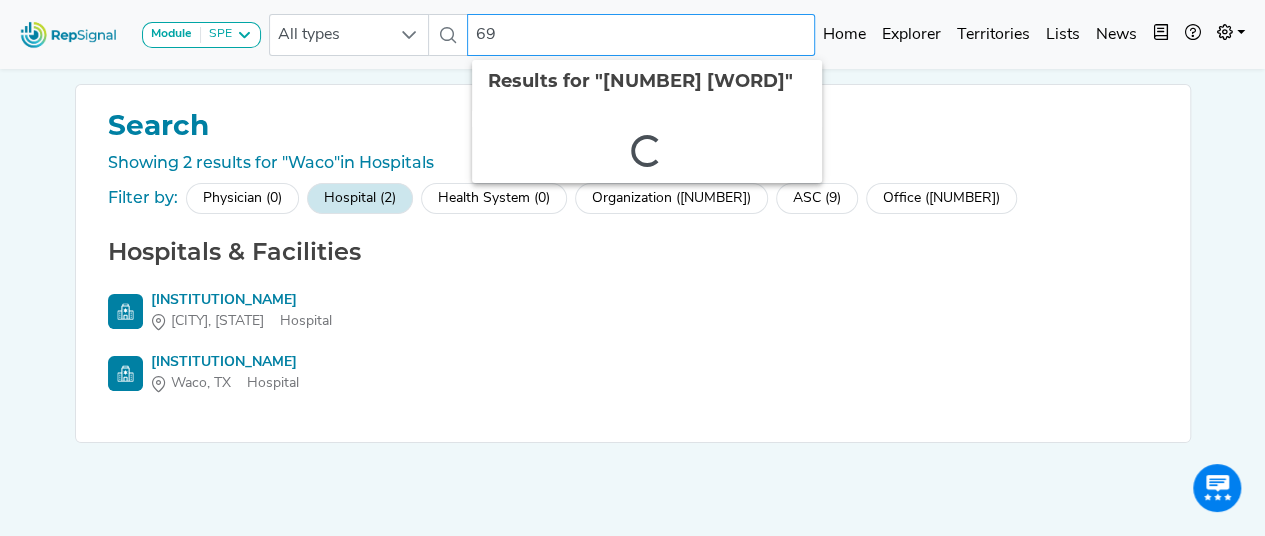 type on "6" 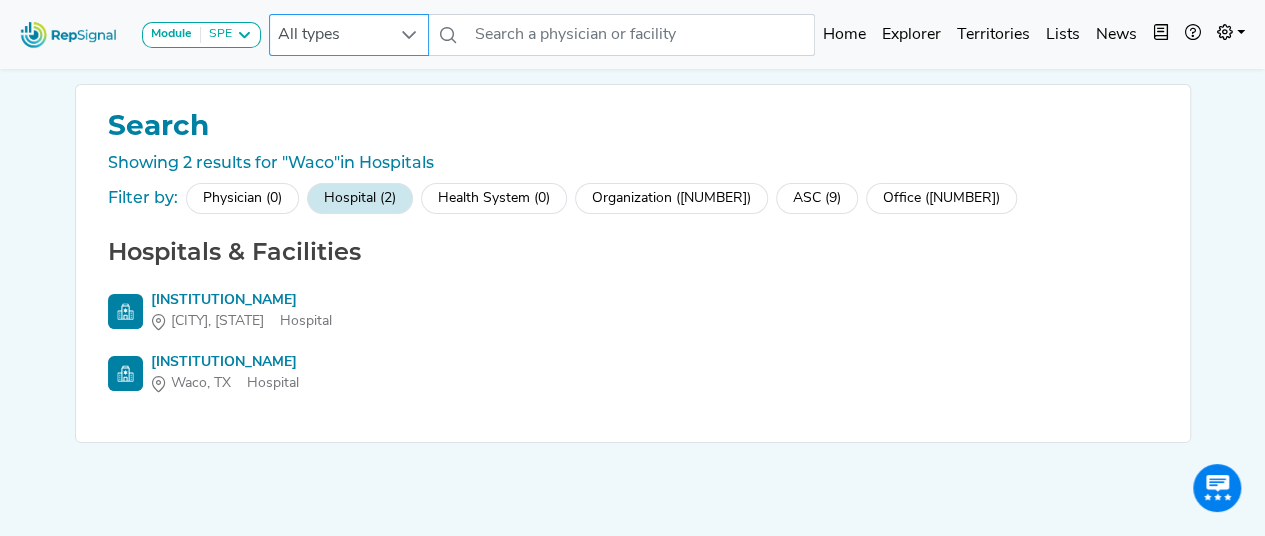 click at bounding box center (409, 35) 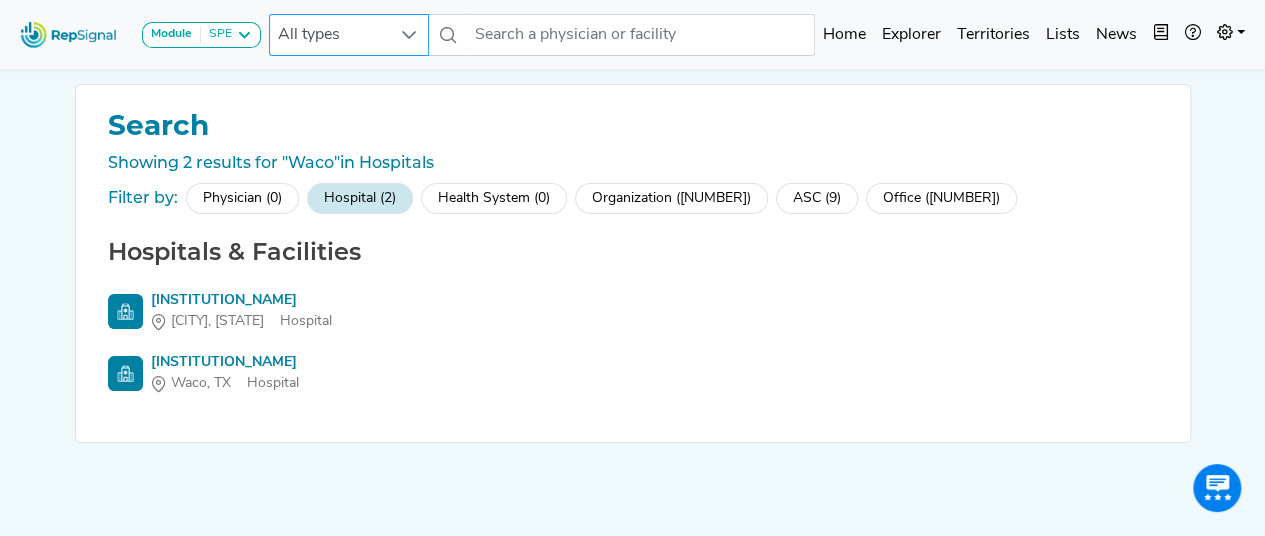 scroll, scrollTop: 0, scrollLeft: 15, axis: horizontal 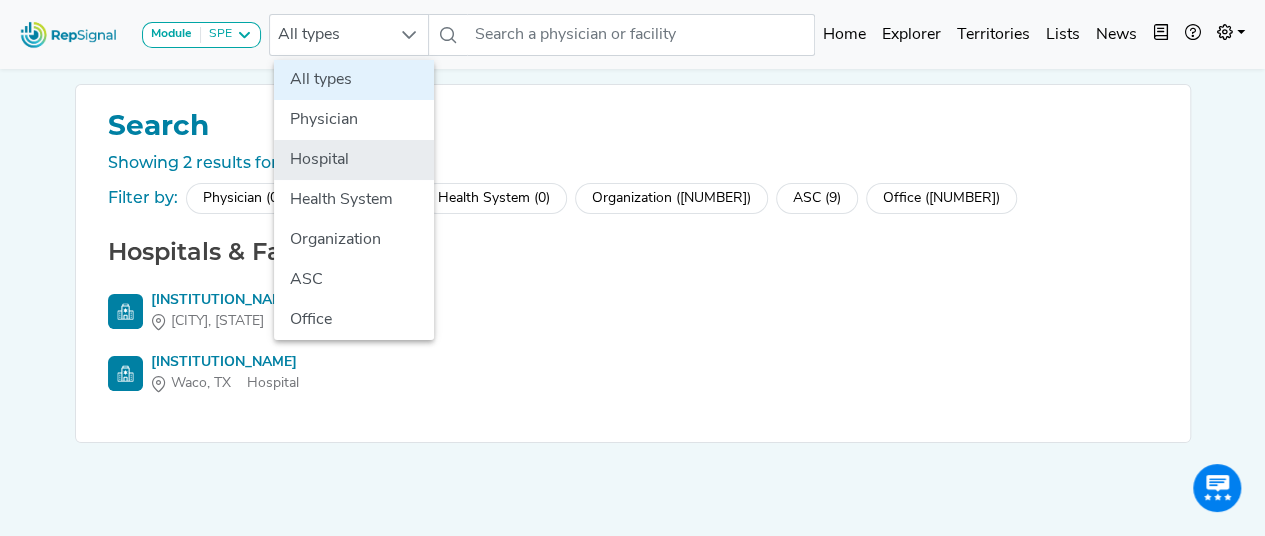 click on "Hospital" 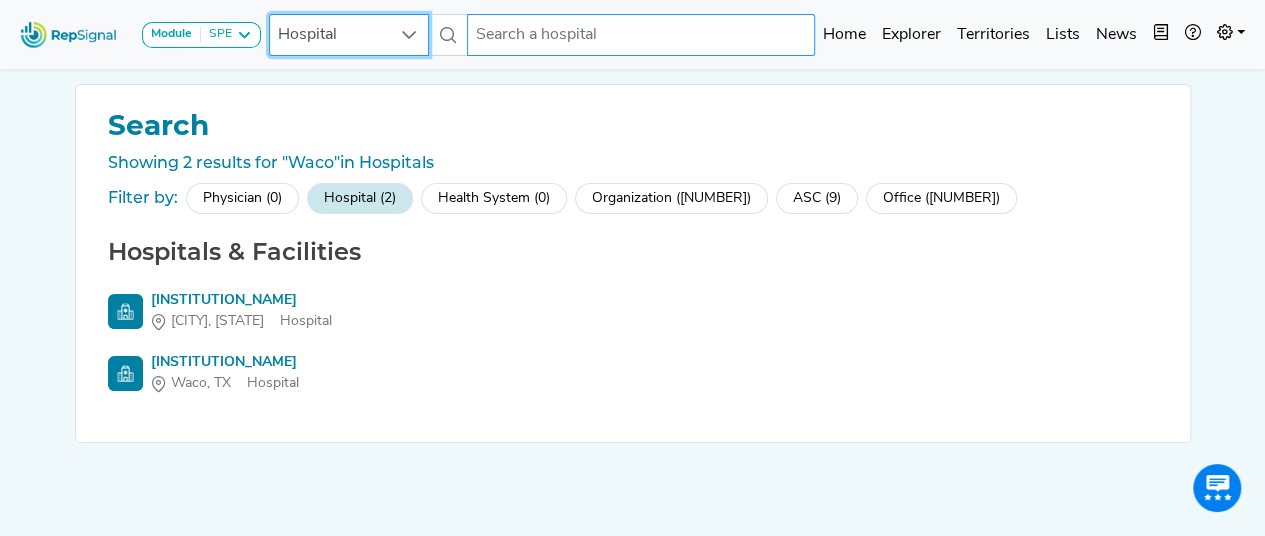 click at bounding box center [641, 35] 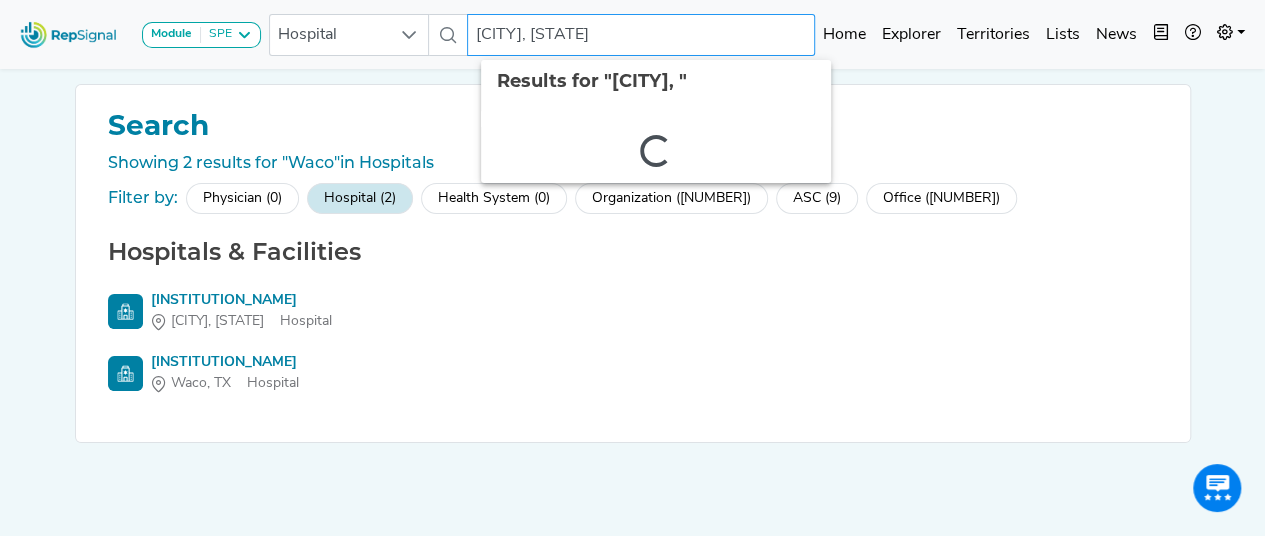 type on "[CITY], [STATE]" 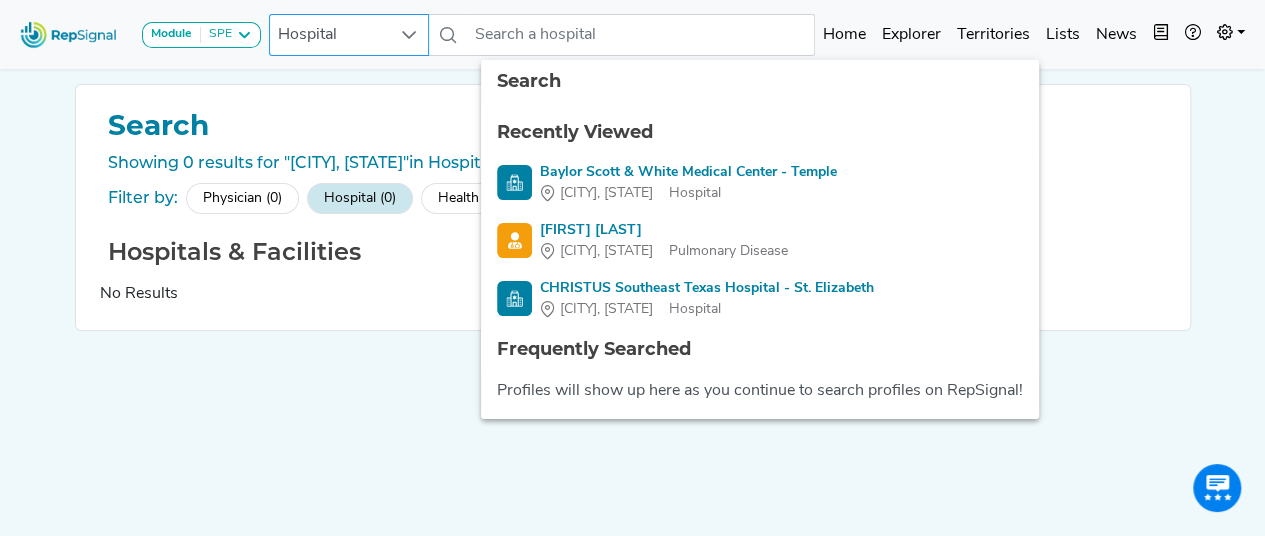 click on "Hospital" at bounding box center (330, 35) 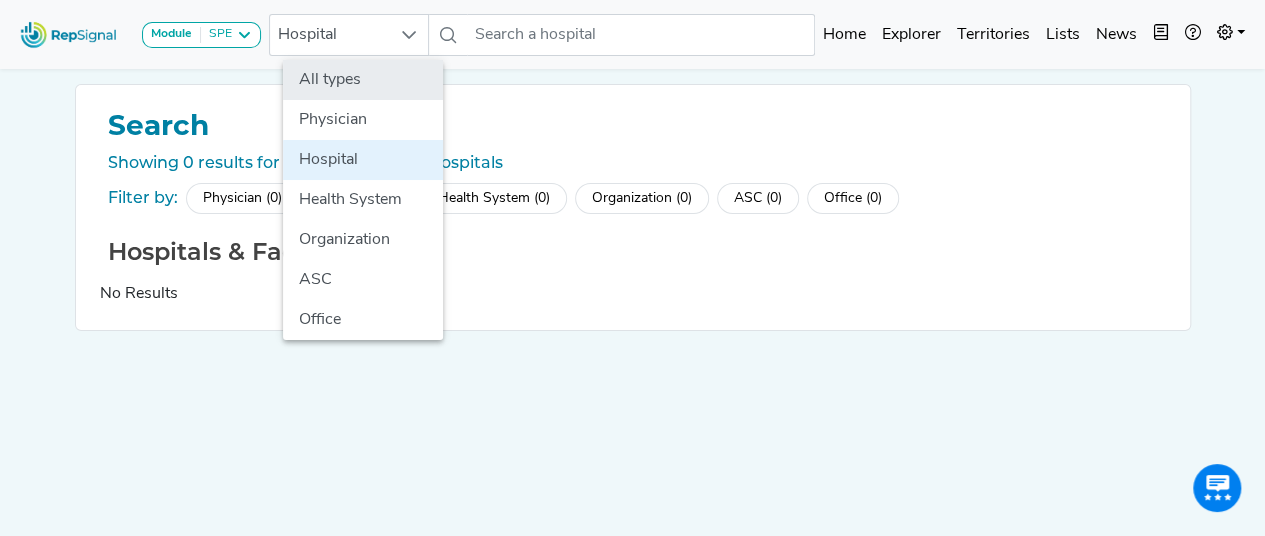 click on "All types" 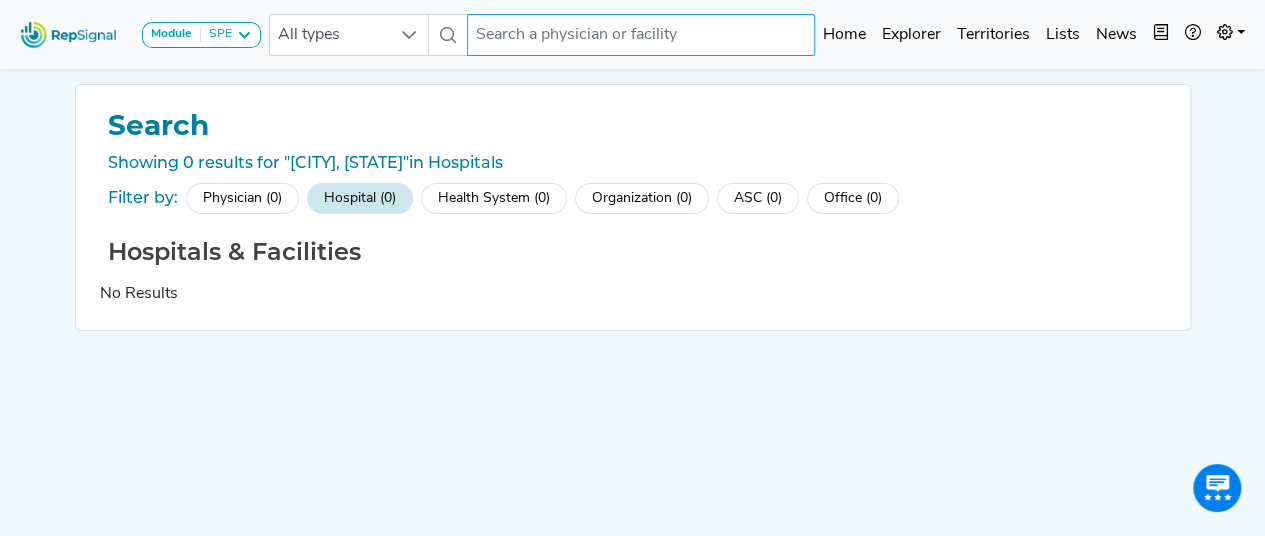 click at bounding box center (641, 35) 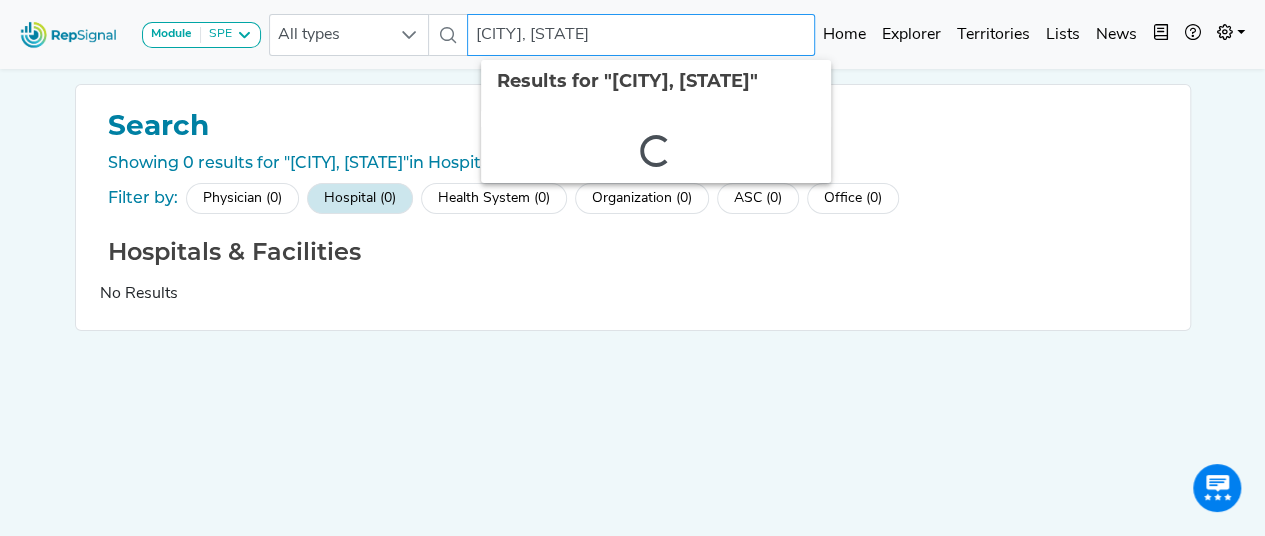type on "[CITY], [STATE]" 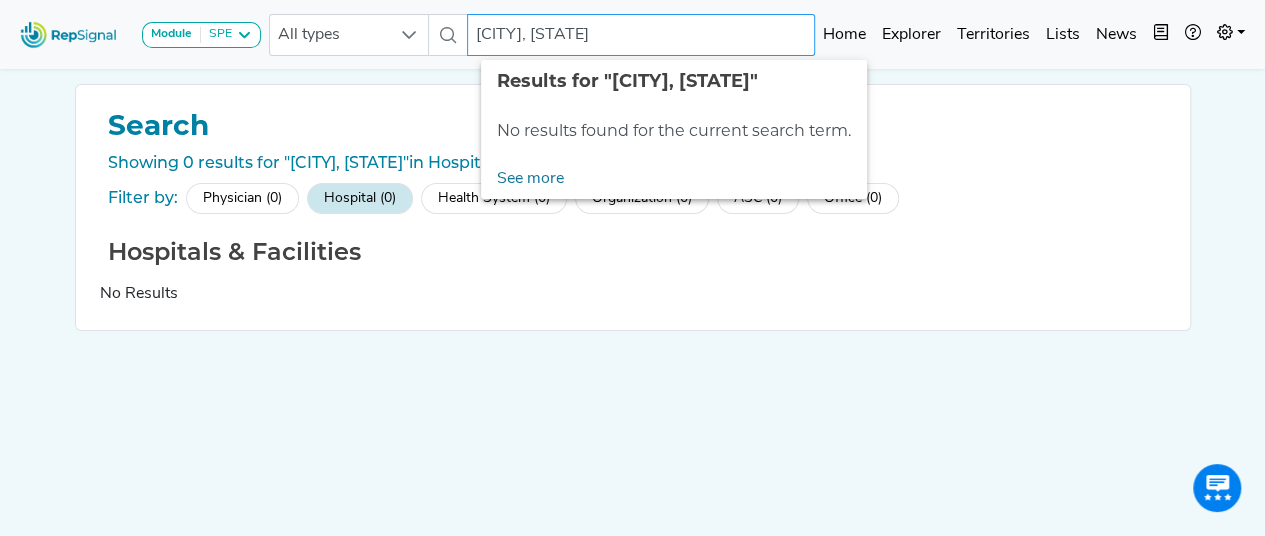type 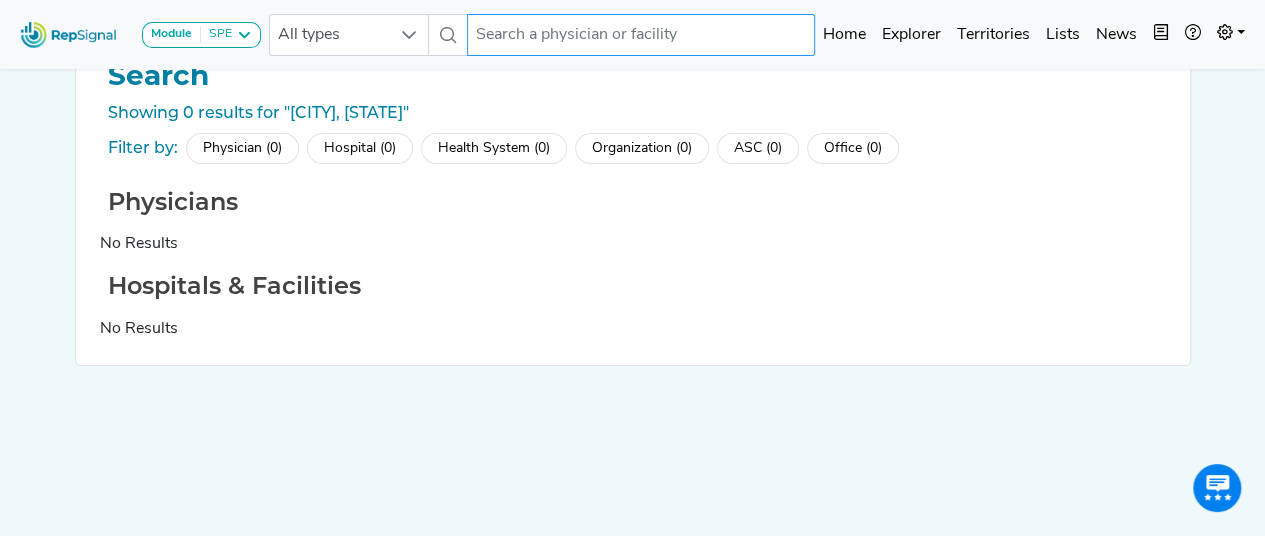 scroll, scrollTop: 0, scrollLeft: 15, axis: horizontal 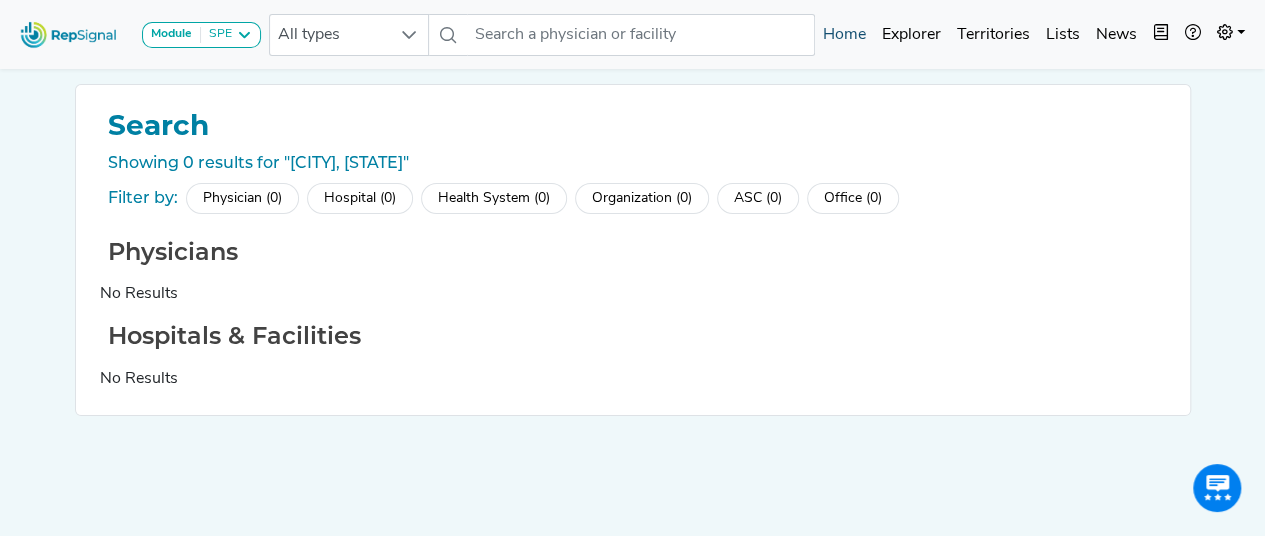 click on "Home" at bounding box center [844, 35] 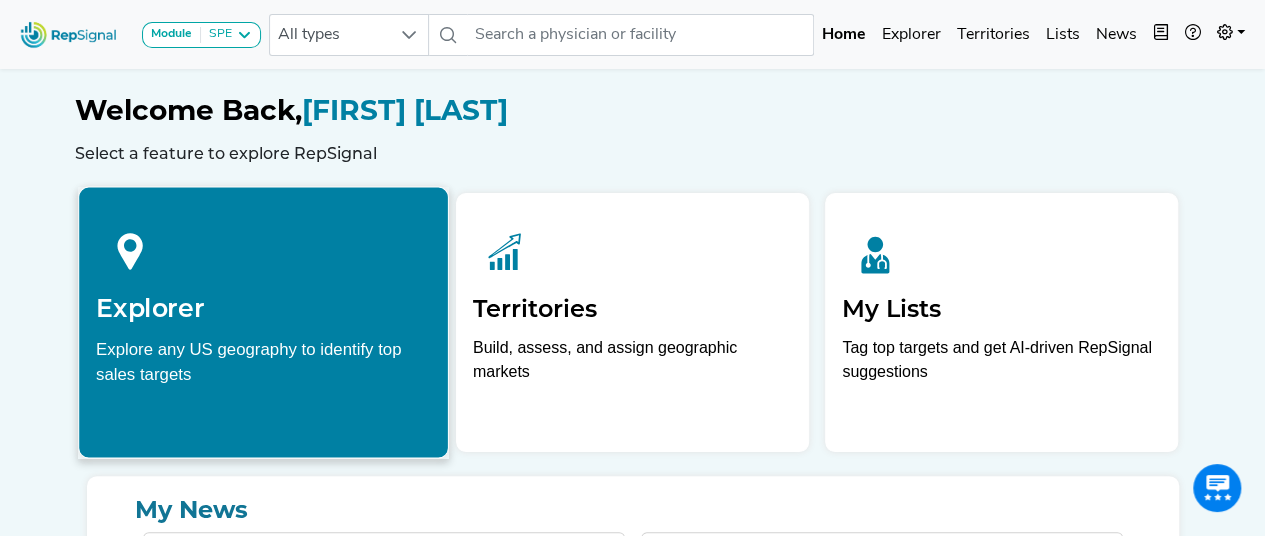 click at bounding box center [263, 248] 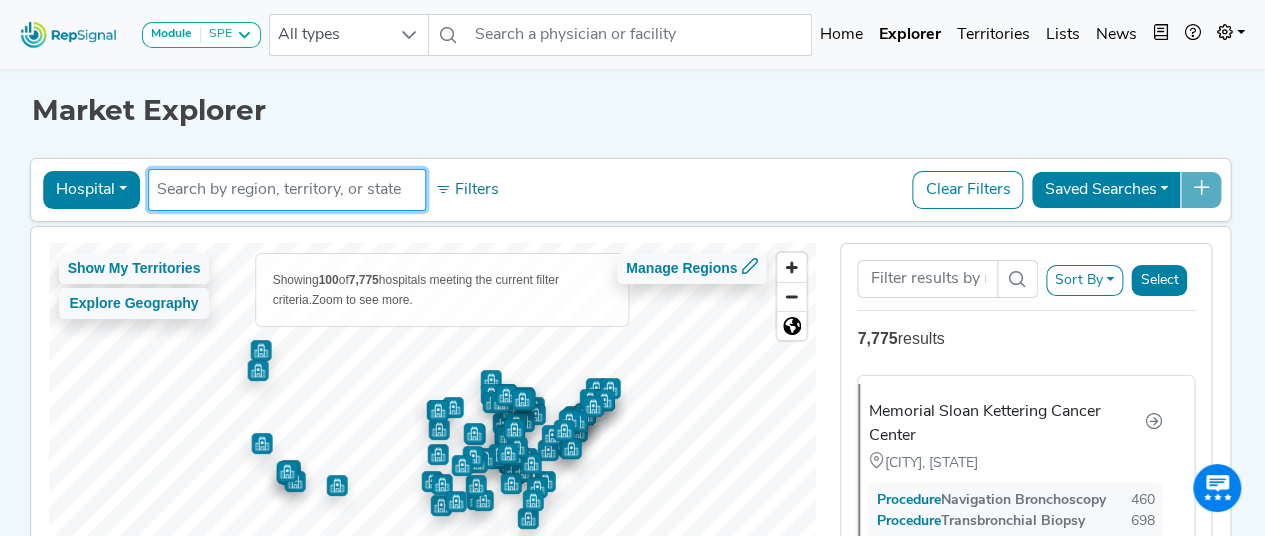 click at bounding box center [287, 190] 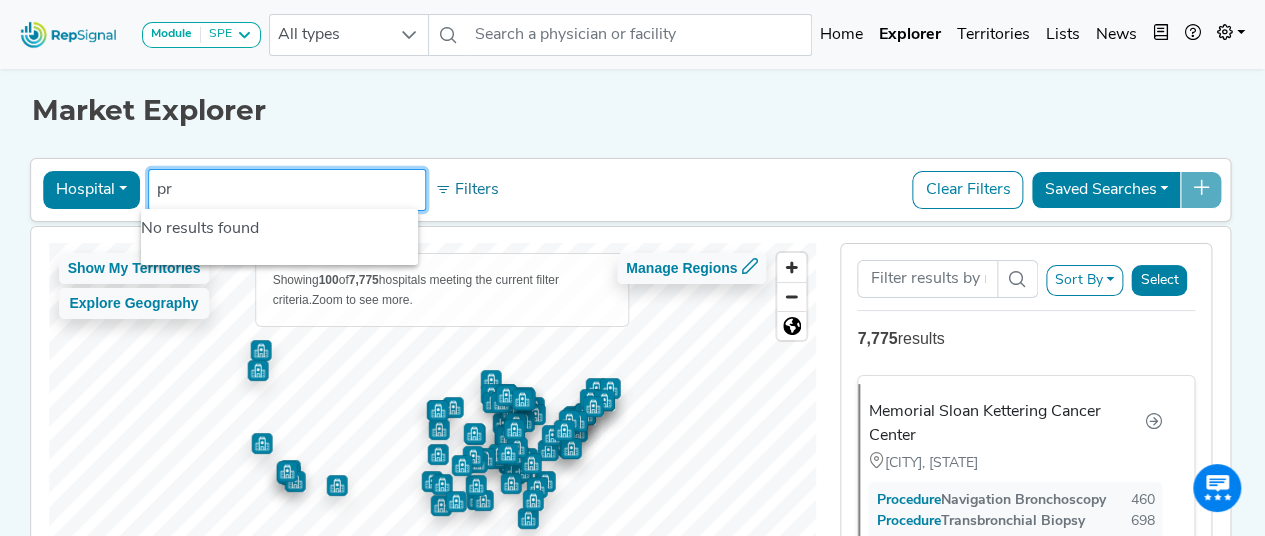 type on "p" 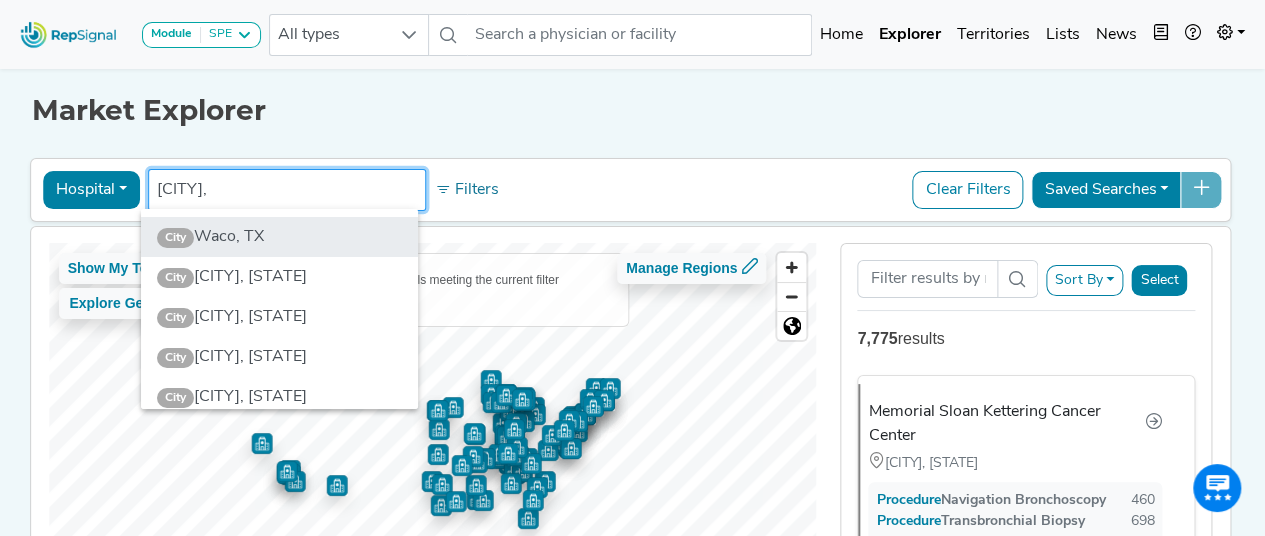 type on "[CITY]," 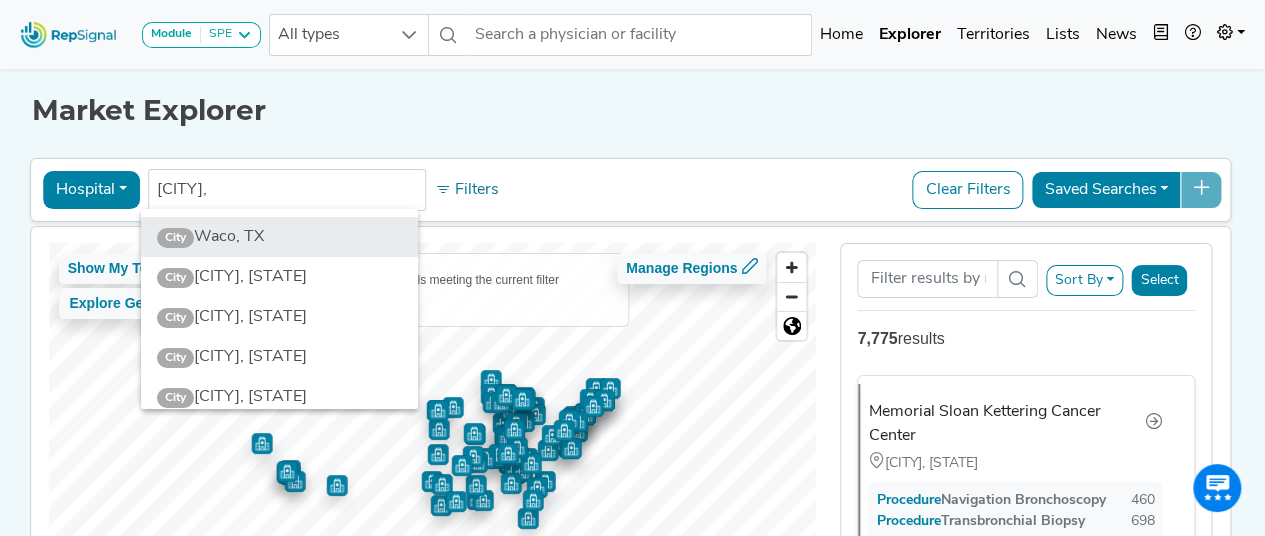 click on "[CITY] [CITY], [STATE]" 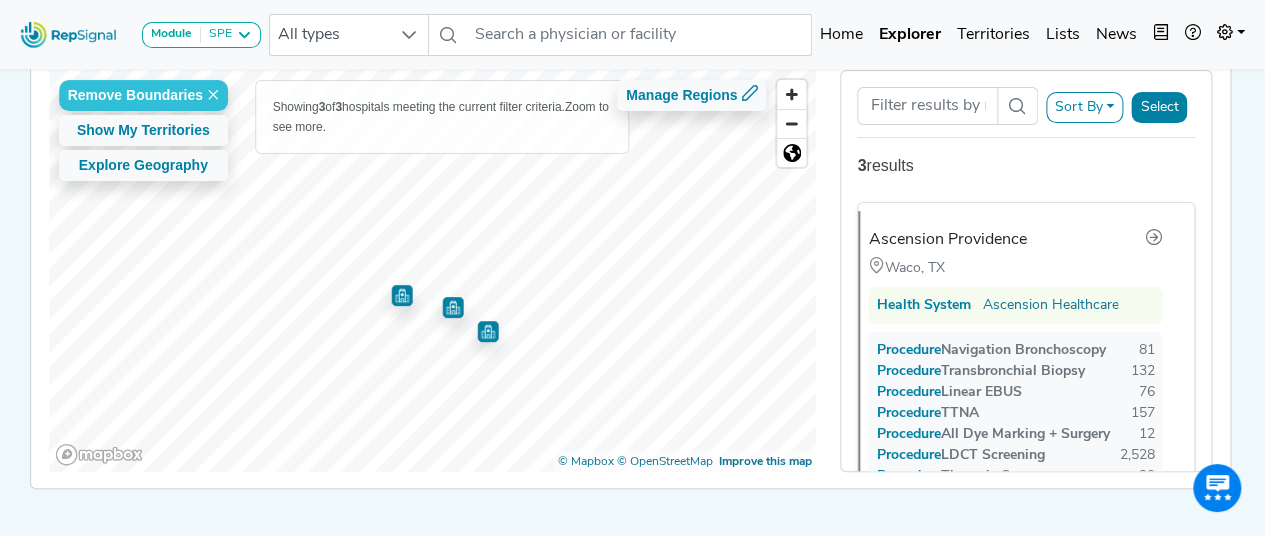 scroll, scrollTop: 172, scrollLeft: 15, axis: both 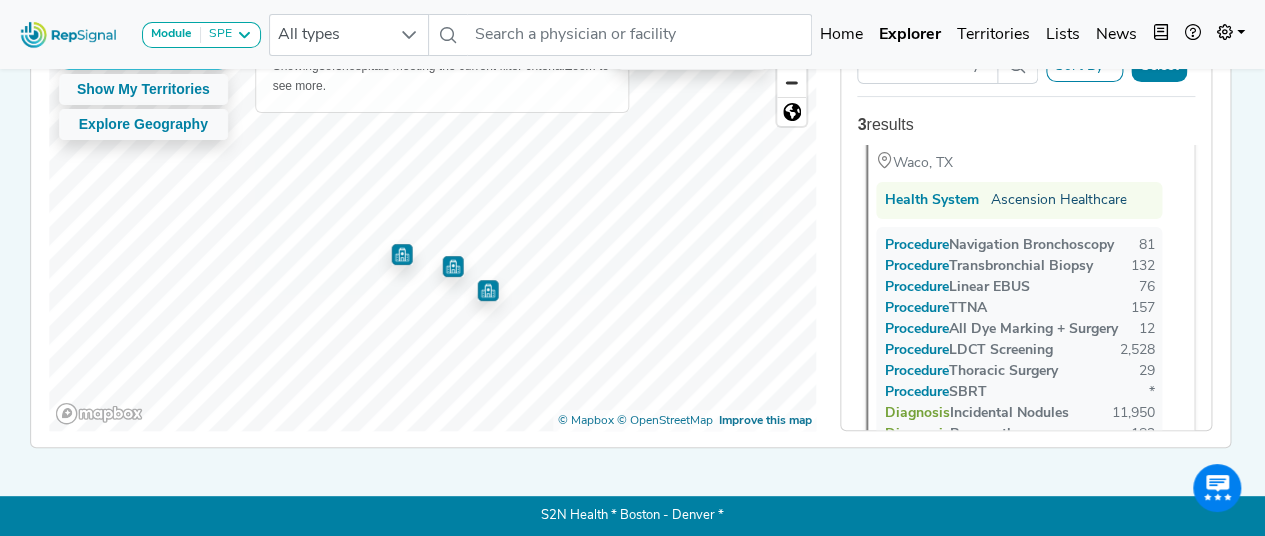 click on "Ascension Healthcare" at bounding box center (1058, 200) 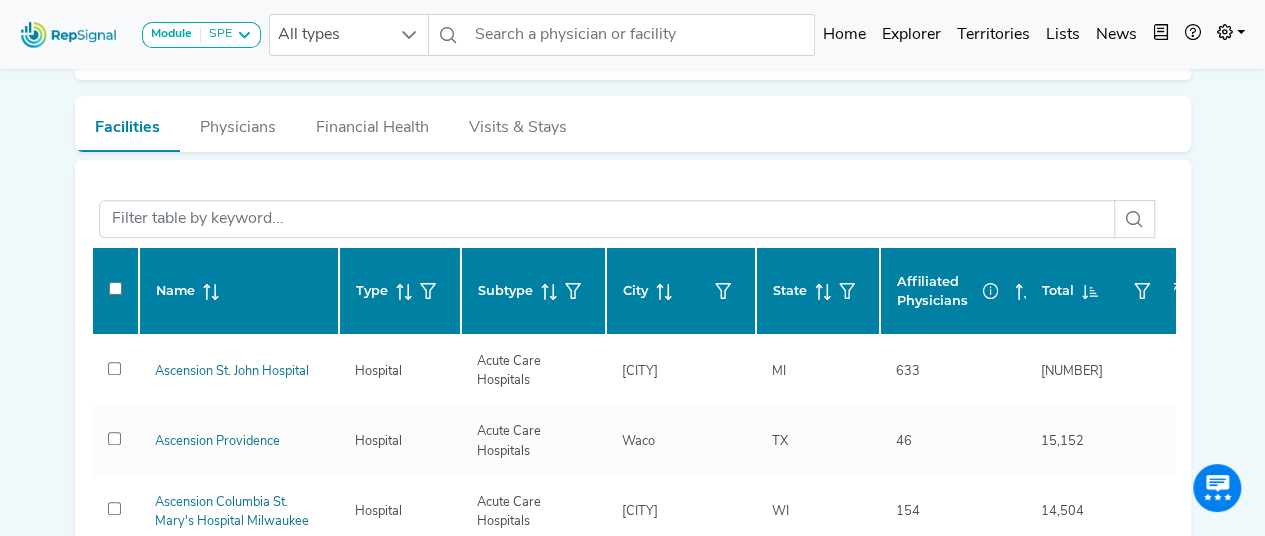 scroll, scrollTop: 331, scrollLeft: 14, axis: both 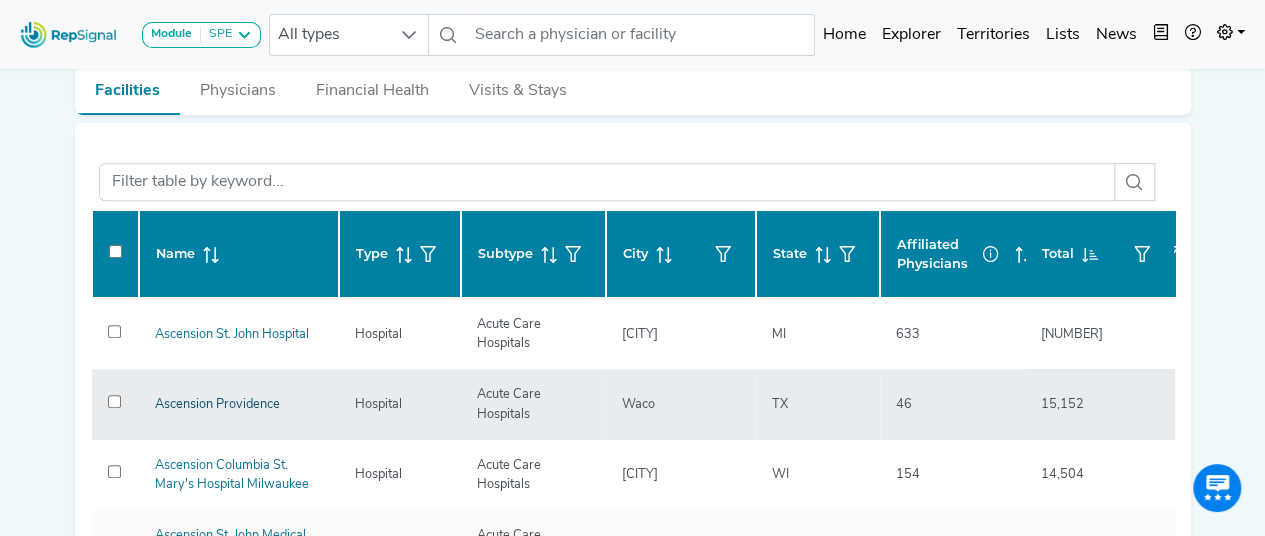 click on "Ascension Providence" 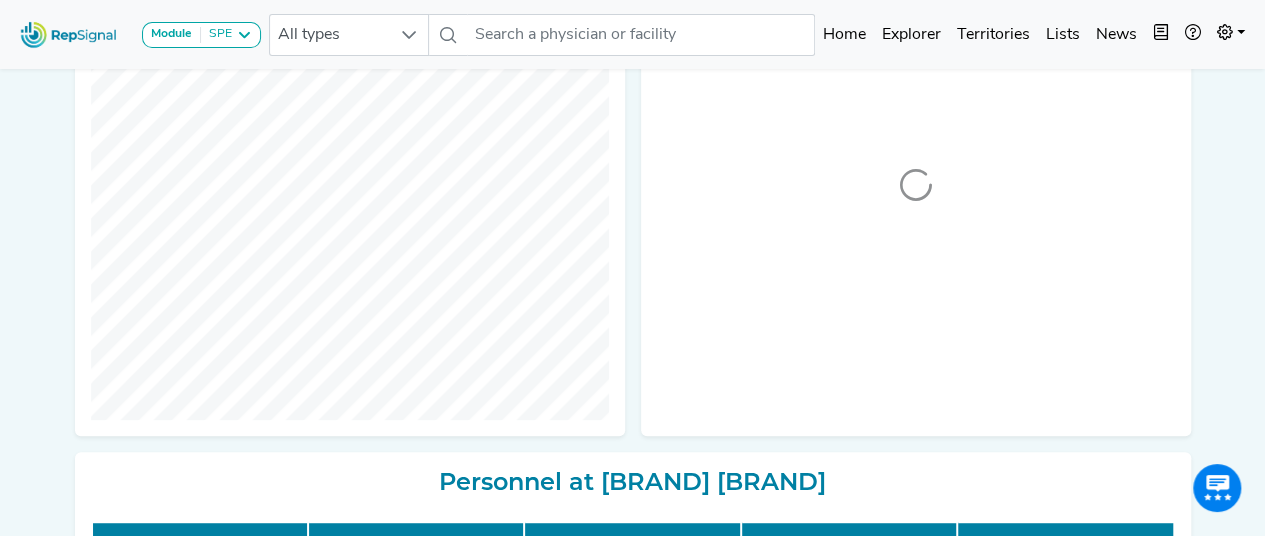 scroll, scrollTop: 10, scrollLeft: 14, axis: both 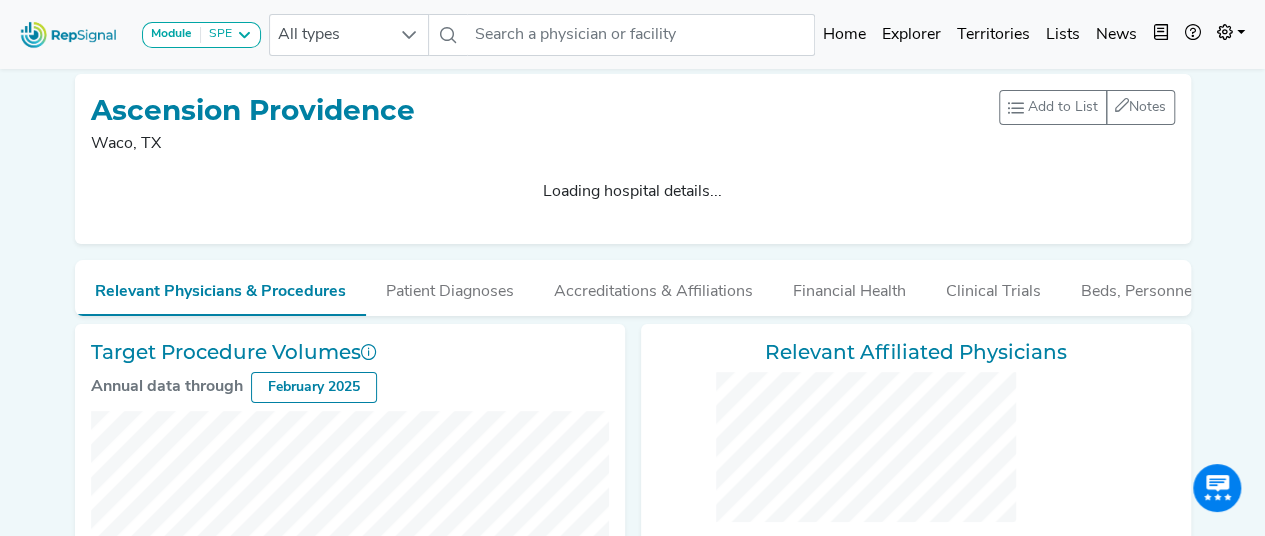 checkbox on "false" 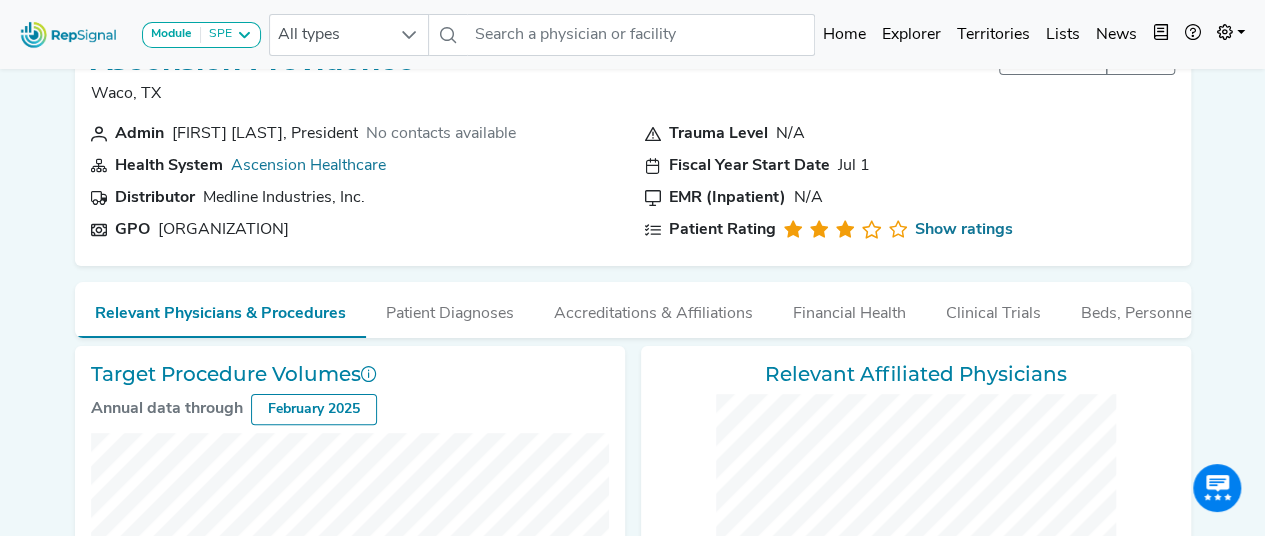 scroll, scrollTop: 0, scrollLeft: 13, axis: horizontal 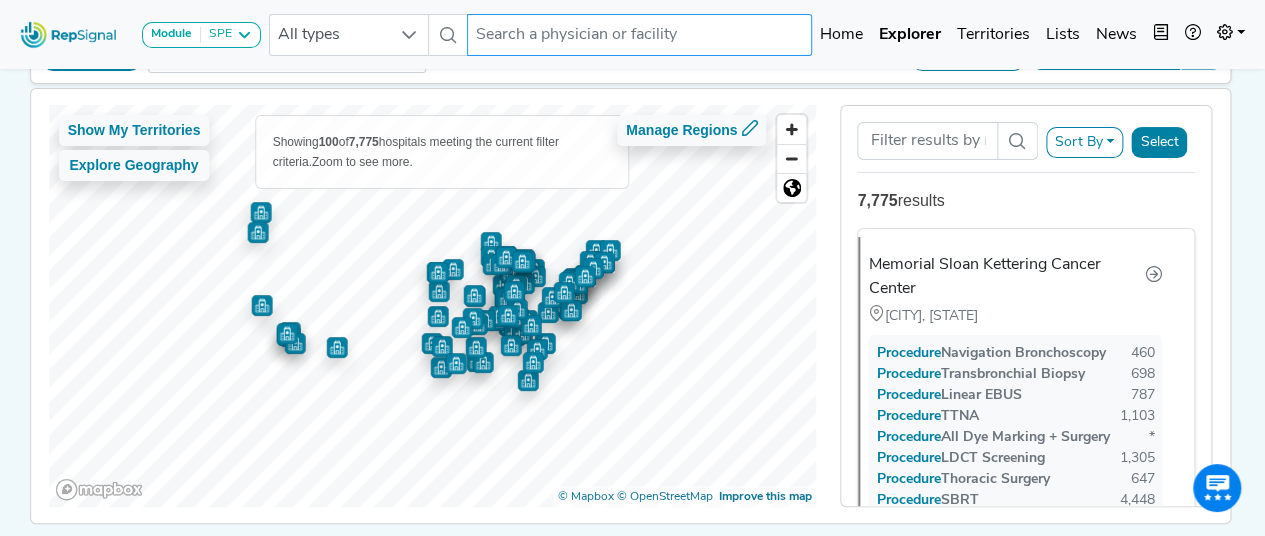 click at bounding box center [639, 35] 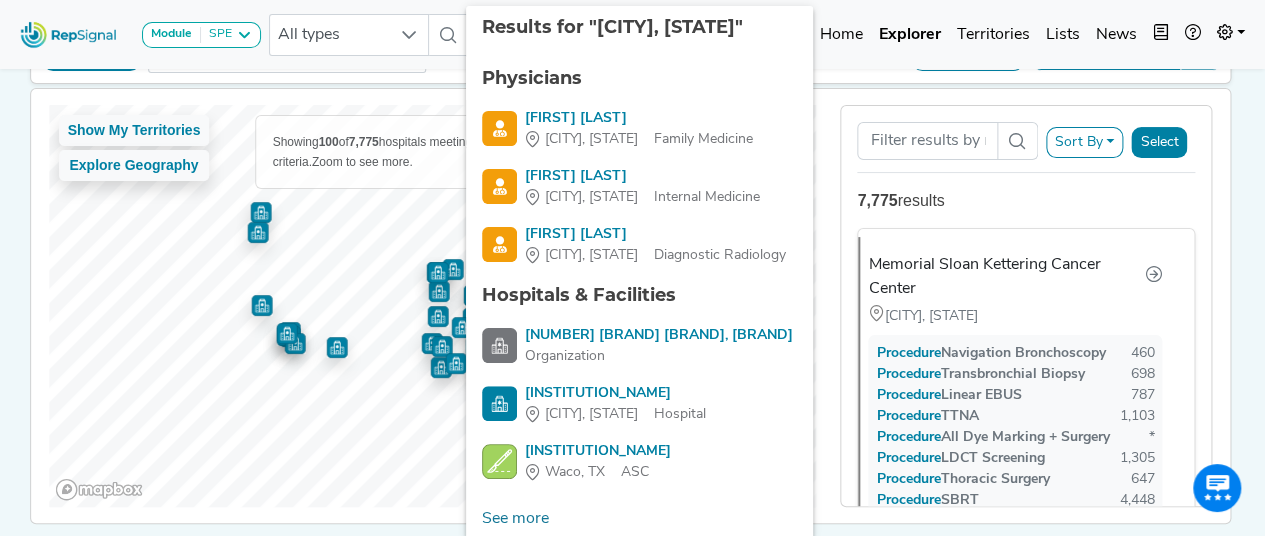 type on "[CITY], [STATE]" 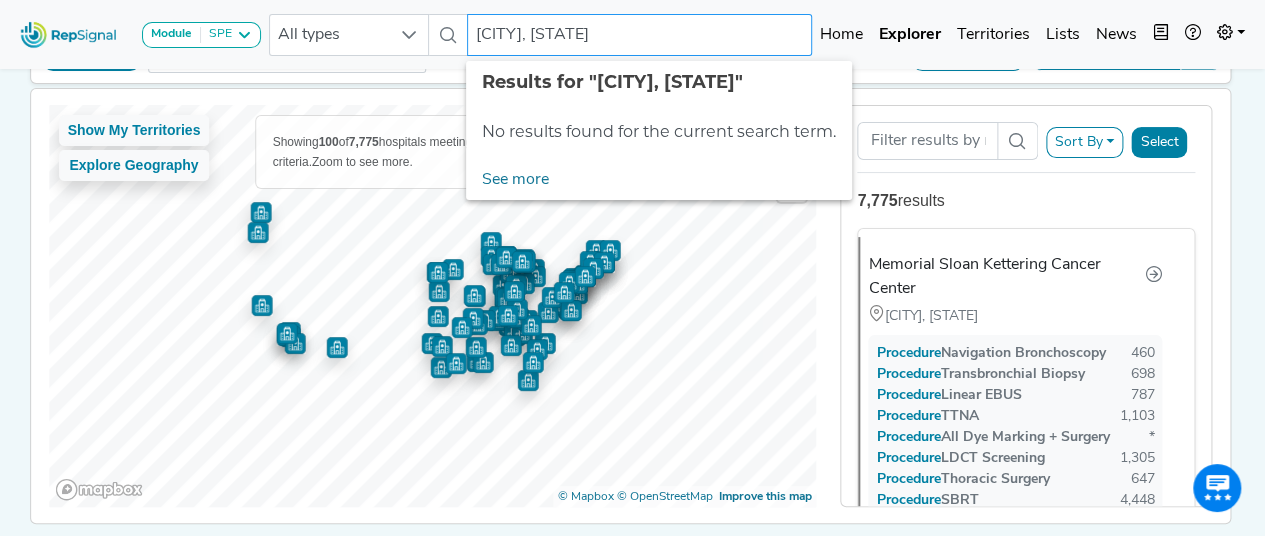 type 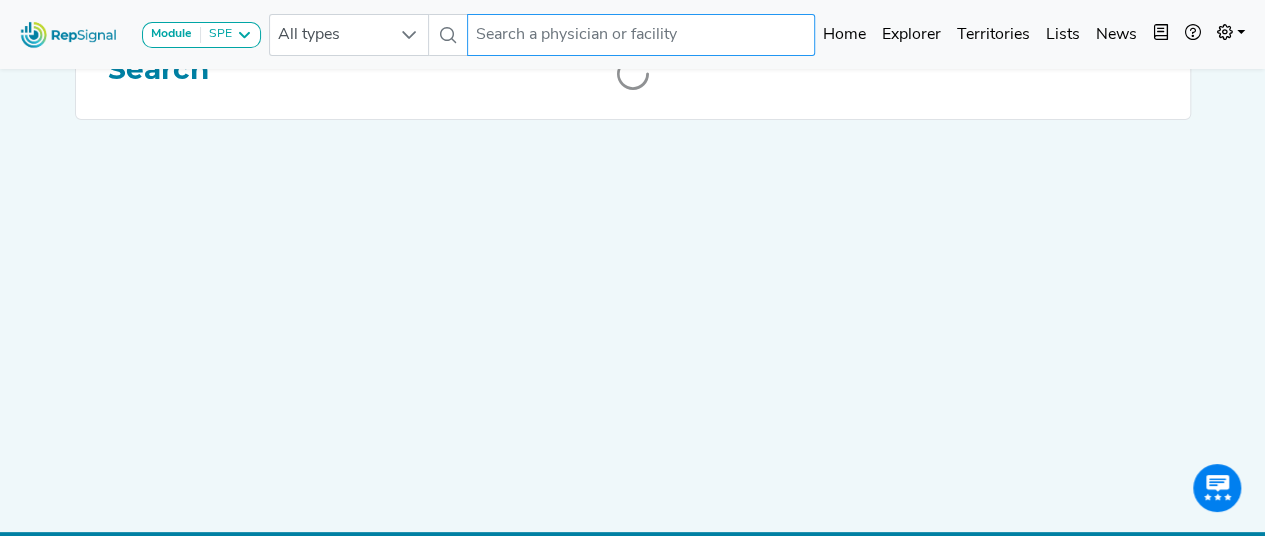 scroll, scrollTop: 0, scrollLeft: 0, axis: both 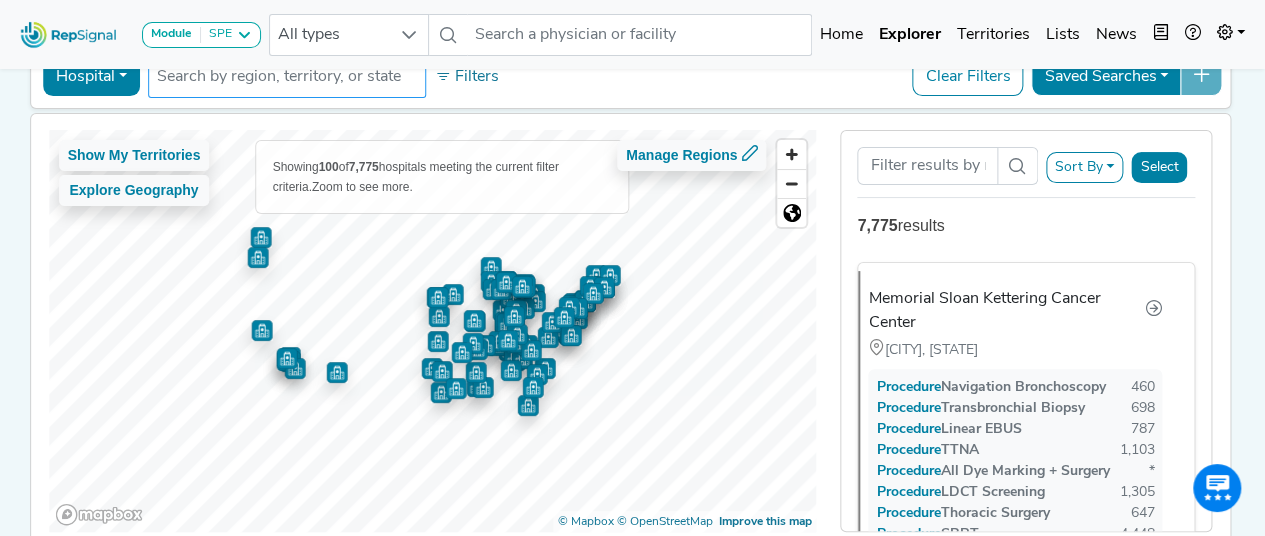click at bounding box center (287, 77) 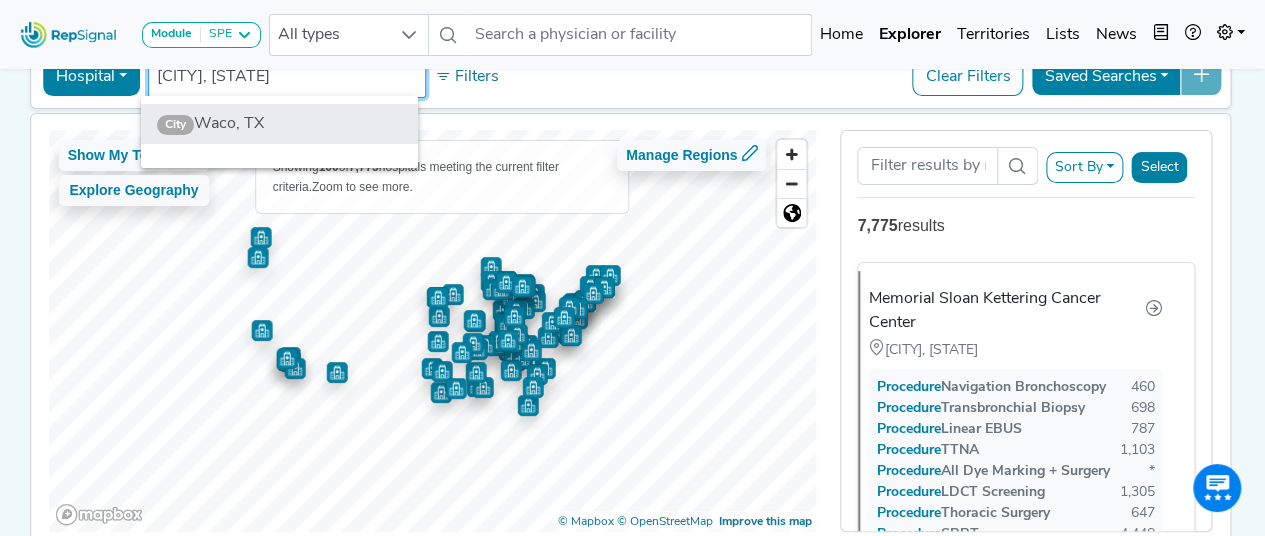 type on "[CITY], [STATE]" 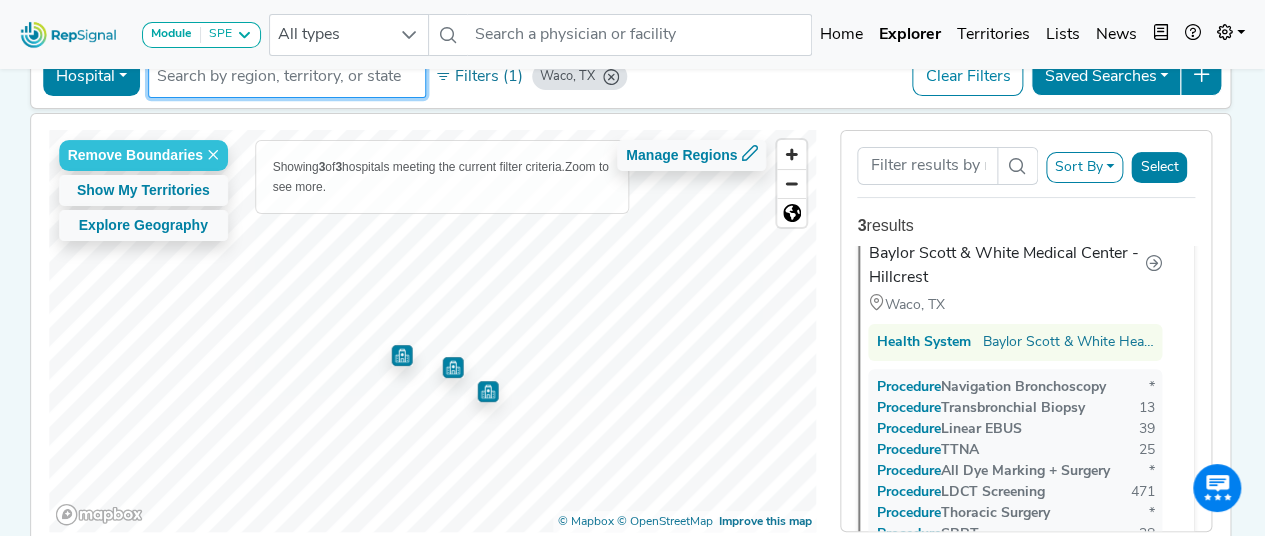 scroll, scrollTop: 440, scrollLeft: 0, axis: vertical 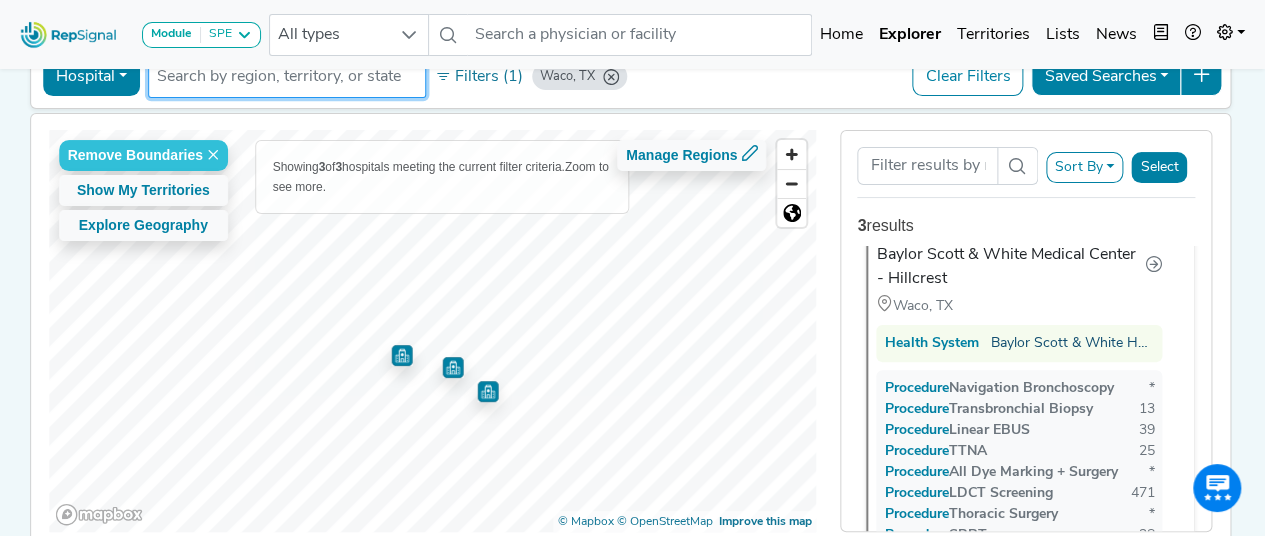 click on "Baylor Scott & White Health" at bounding box center (1072, 343) 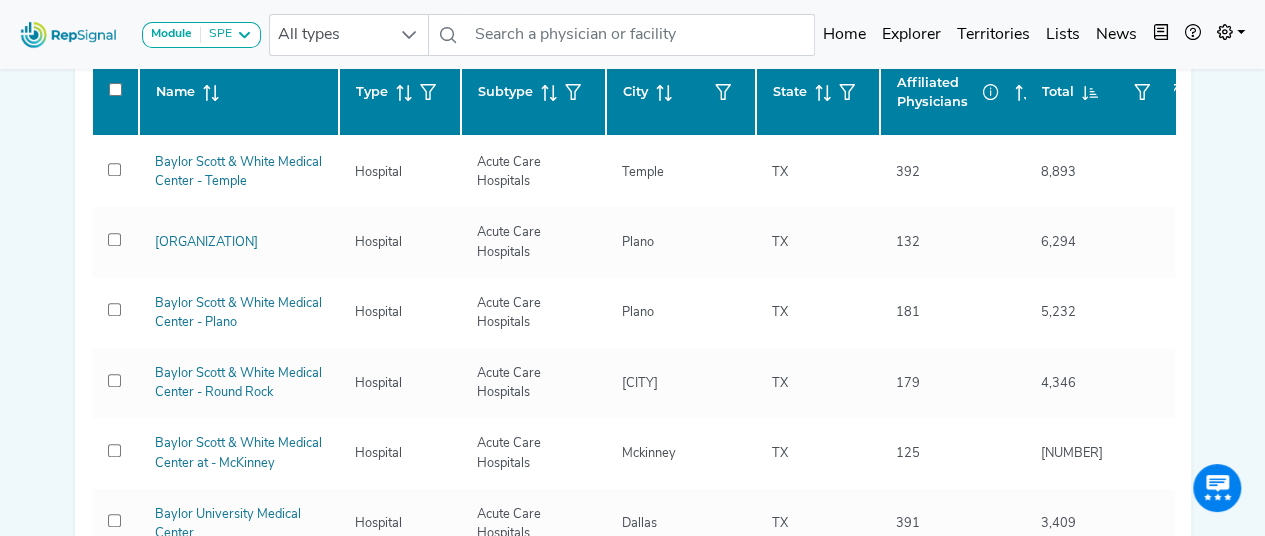 scroll, scrollTop: 436, scrollLeft: 15, axis: both 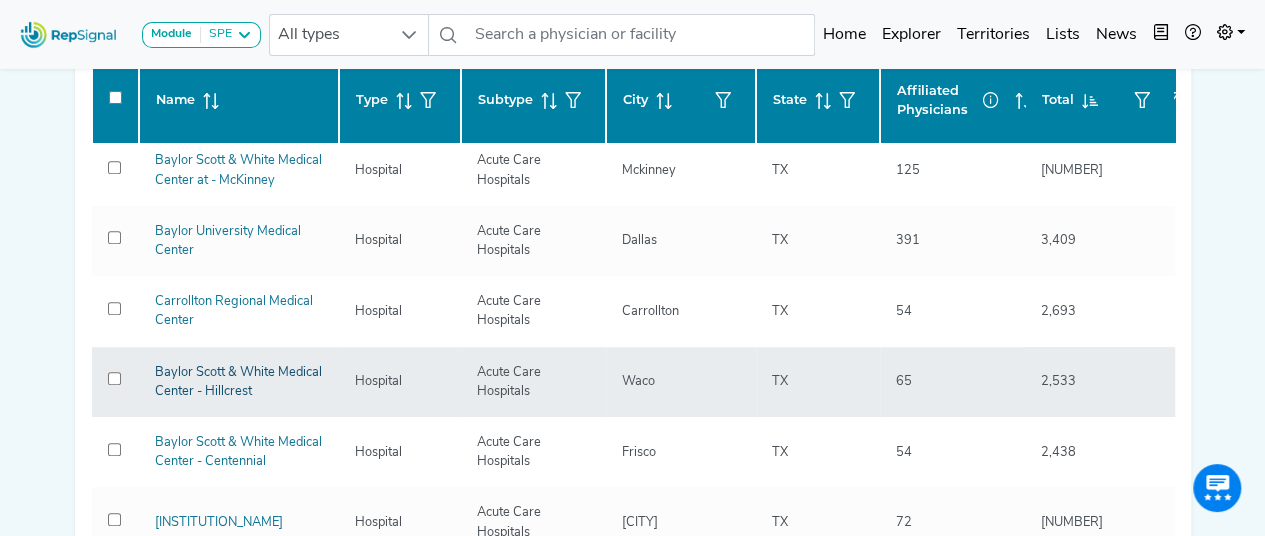click on "Baylor Scott & White Medical Center - Hillcrest" 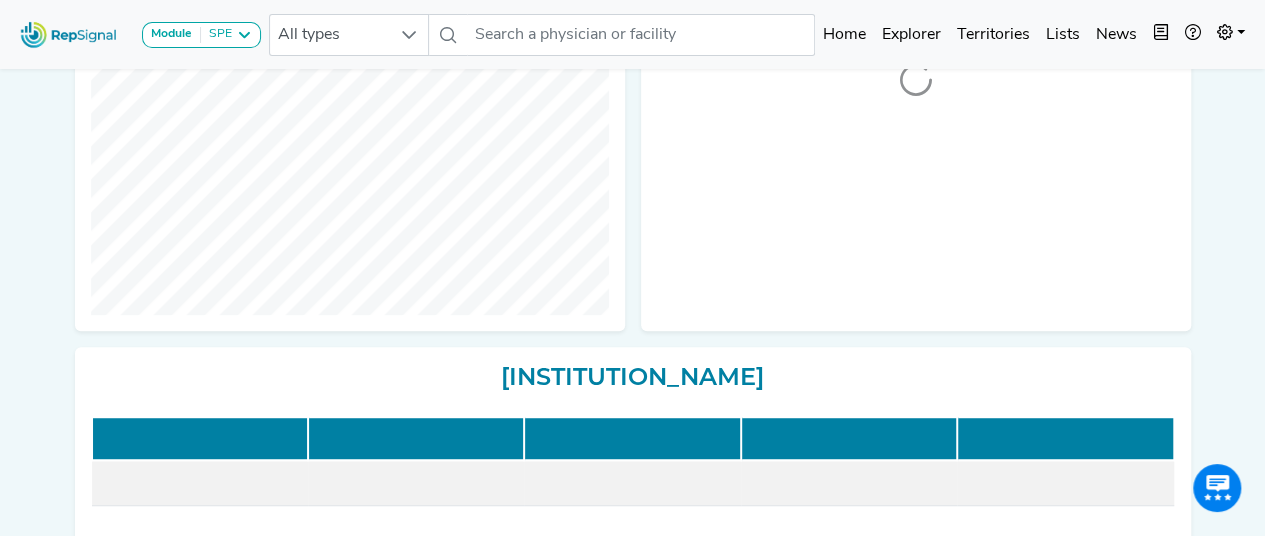 scroll, scrollTop: 0, scrollLeft: 15, axis: horizontal 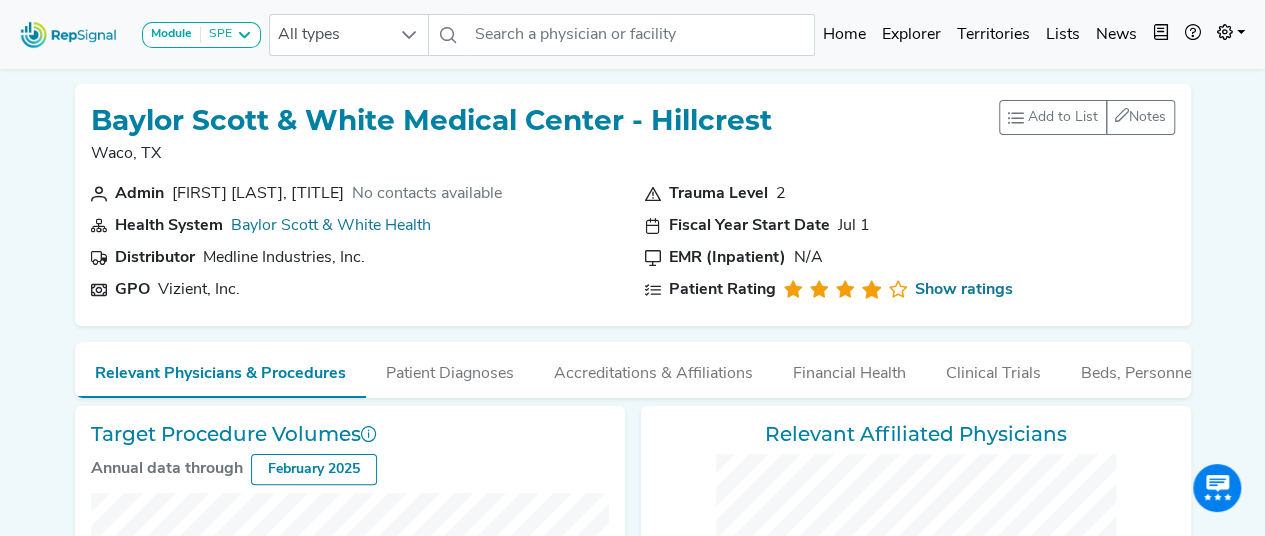 checkbox on "false" 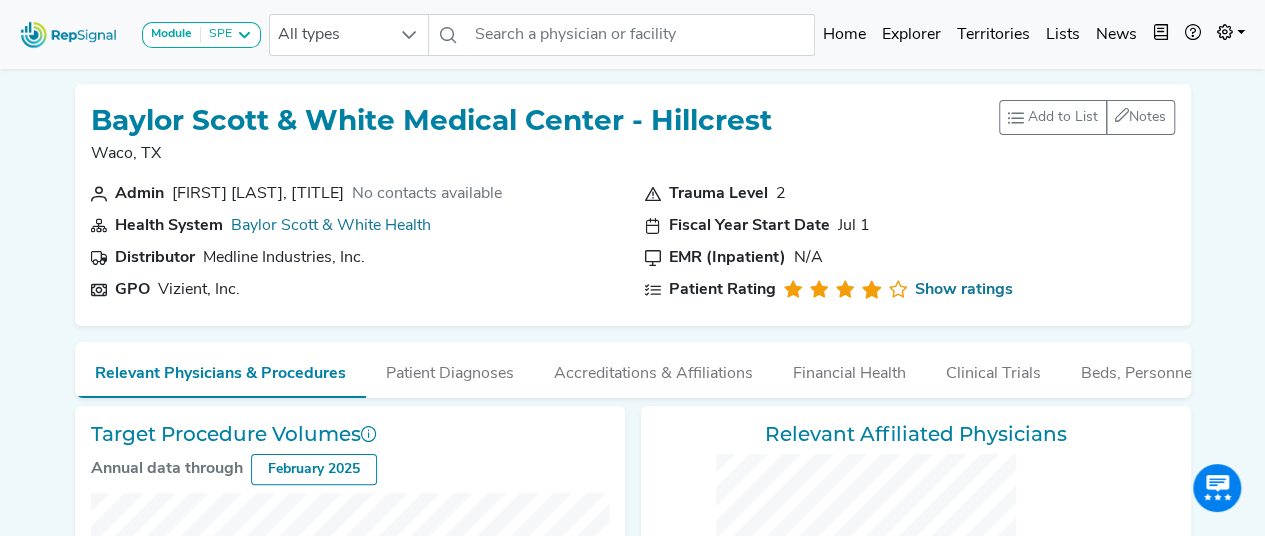 checkbox on "false" 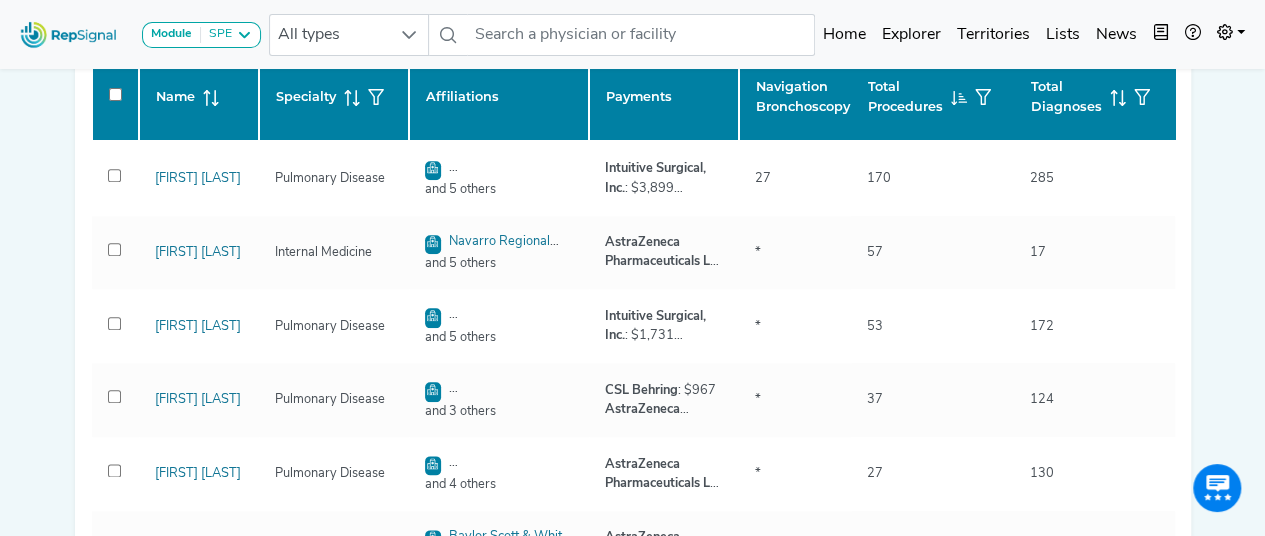 scroll, scrollTop: 1005, scrollLeft: 0, axis: vertical 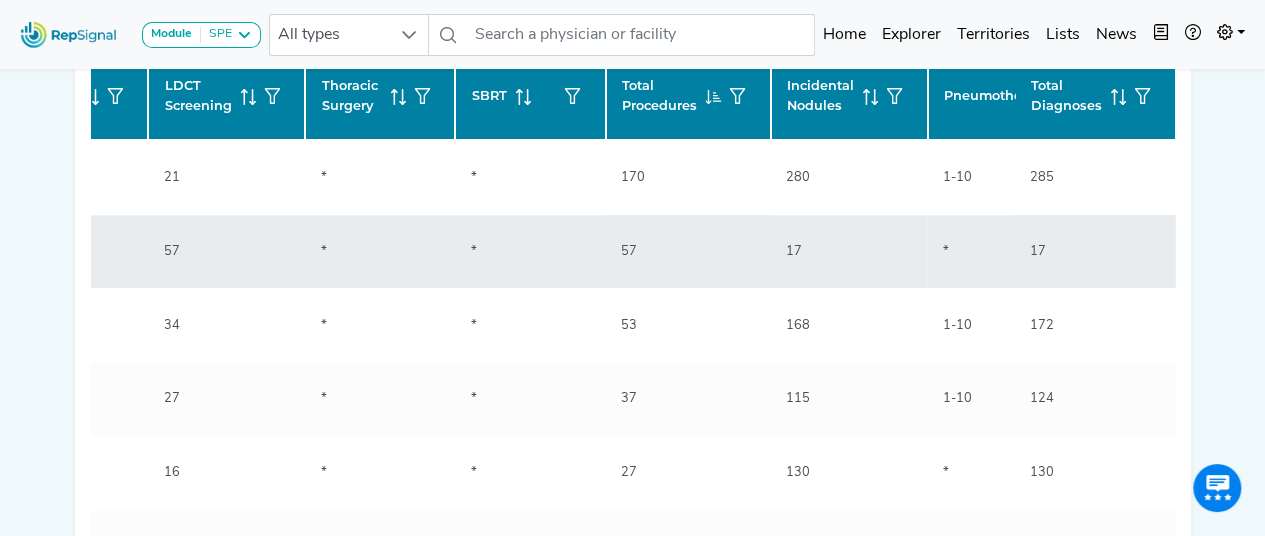 click on "17" 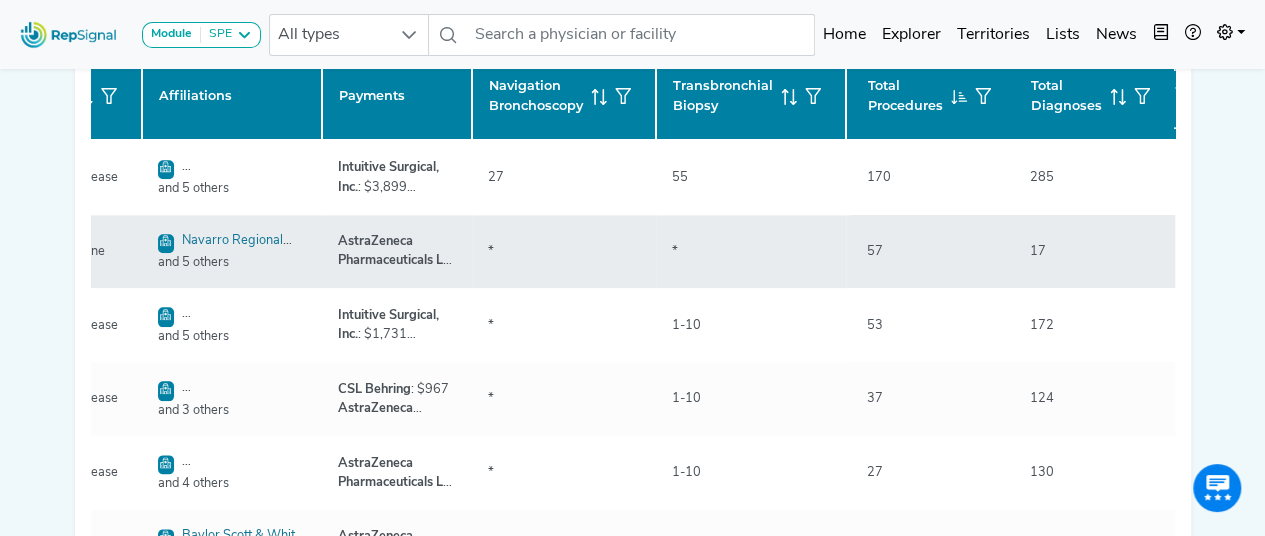 scroll, scrollTop: 0, scrollLeft: 264, axis: horizontal 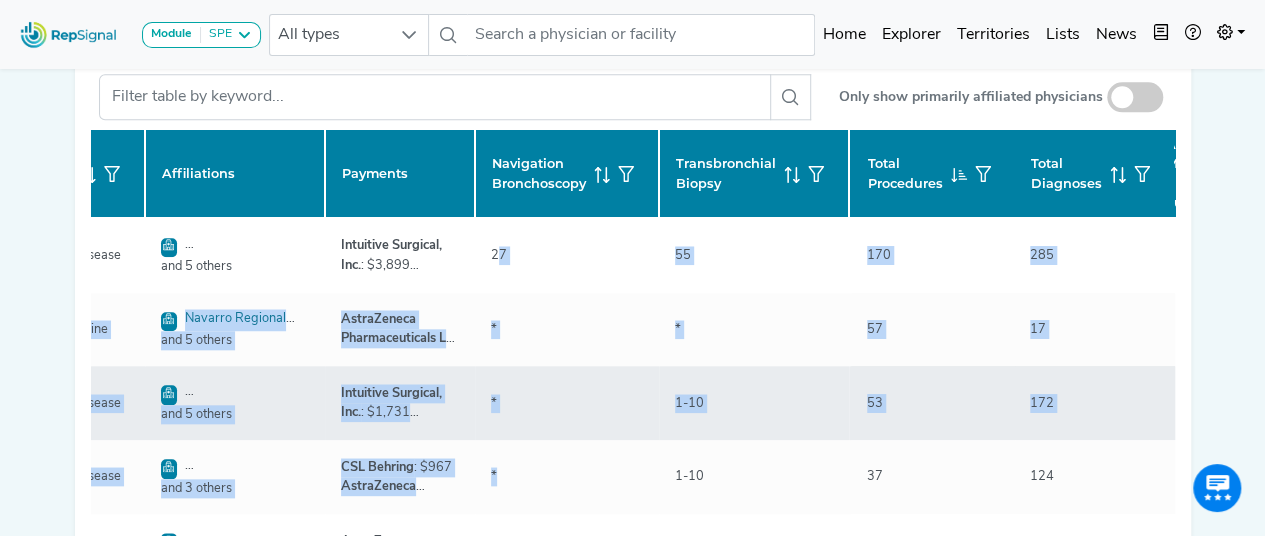 drag, startPoint x: 495, startPoint y: 264, endPoint x: 502, endPoint y: 460, distance: 196.12495 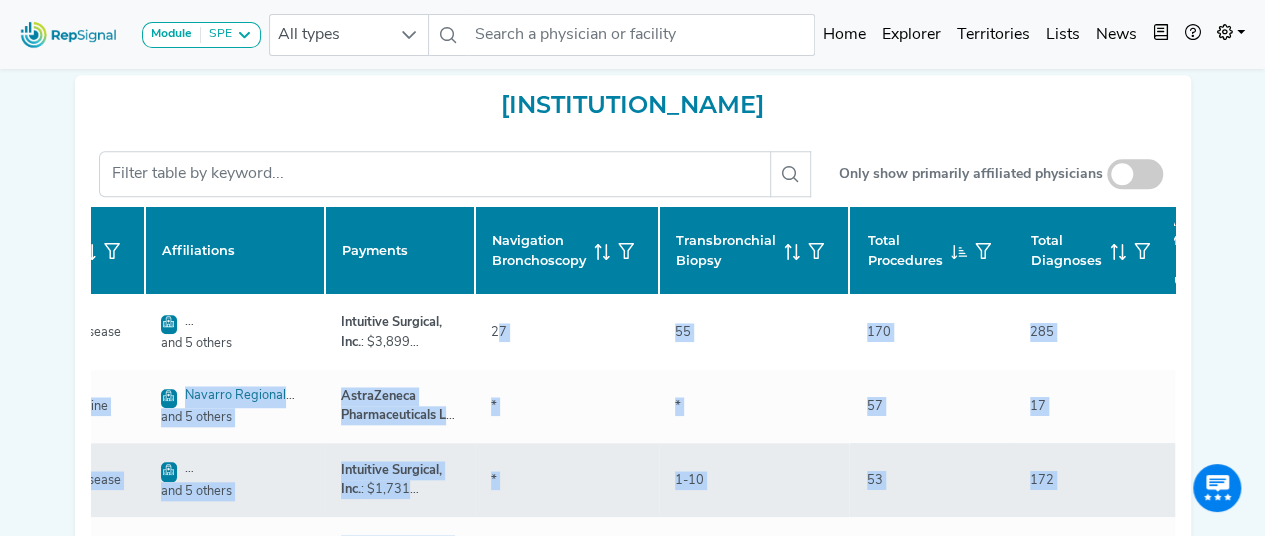 scroll, scrollTop: 849, scrollLeft: 4, axis: both 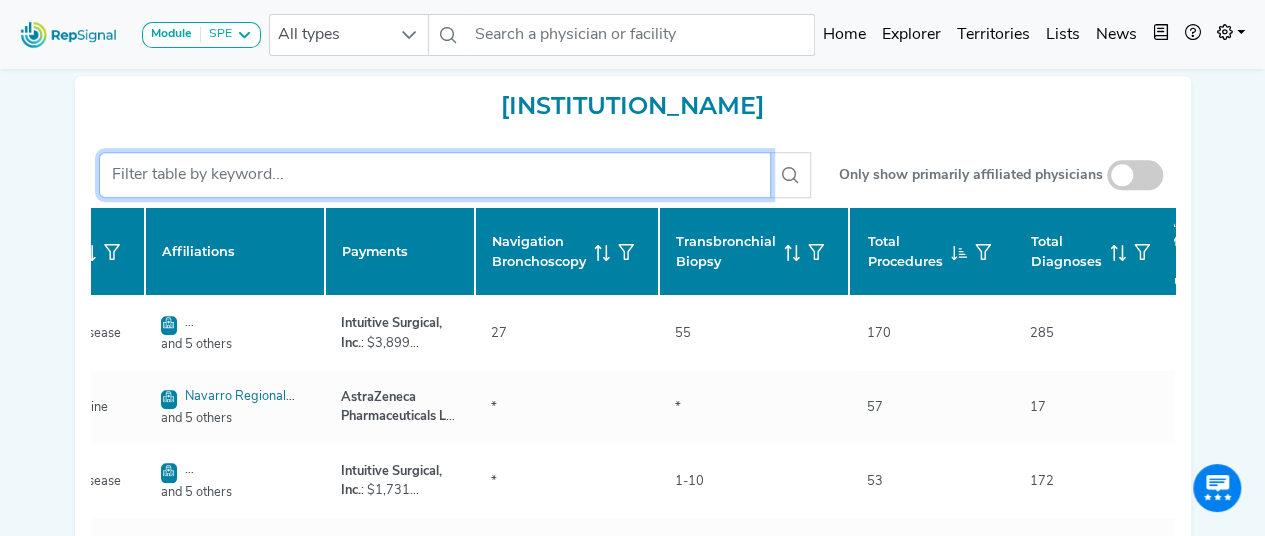 click at bounding box center [435, 175] 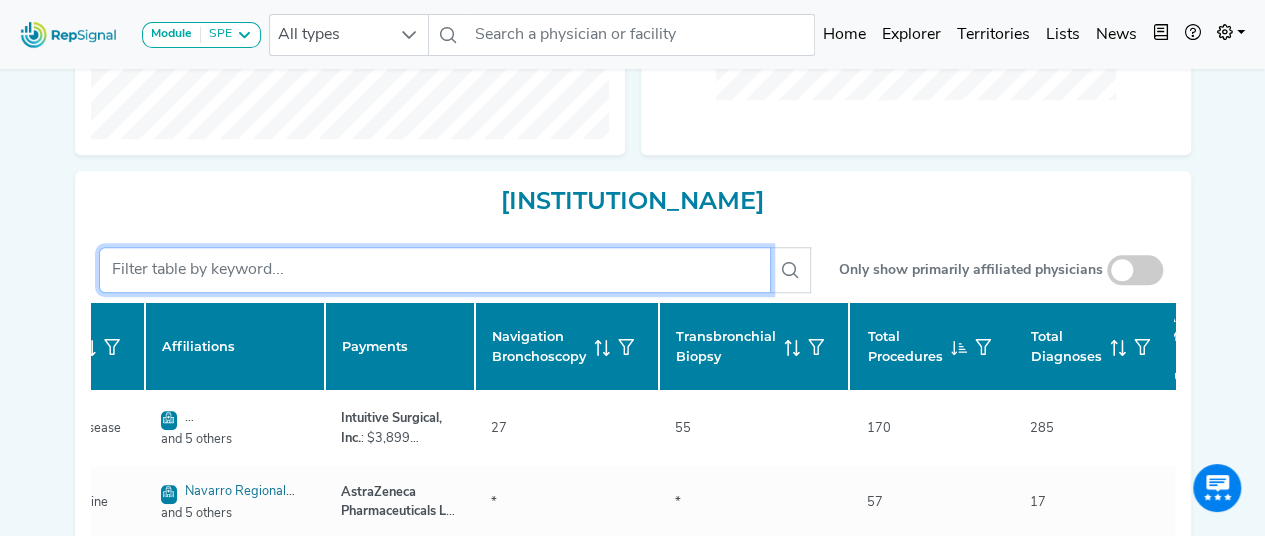 scroll, scrollTop: 1043, scrollLeft: 0, axis: vertical 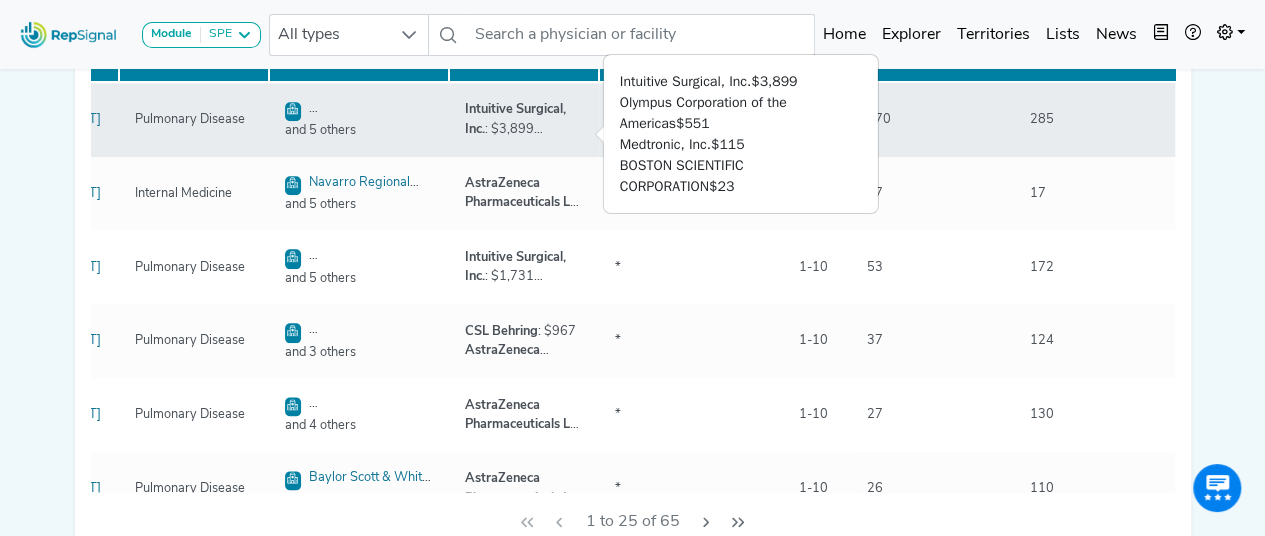 click on "[COMPANY_NAME] : [PRICE]" 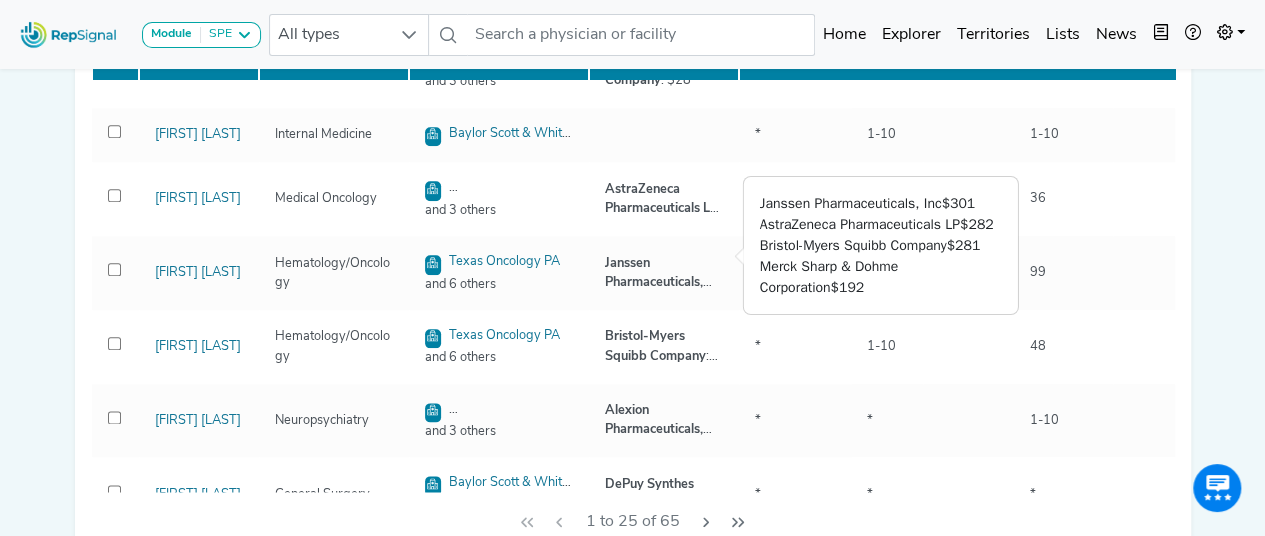 scroll, scrollTop: 1390, scrollLeft: 0, axis: vertical 